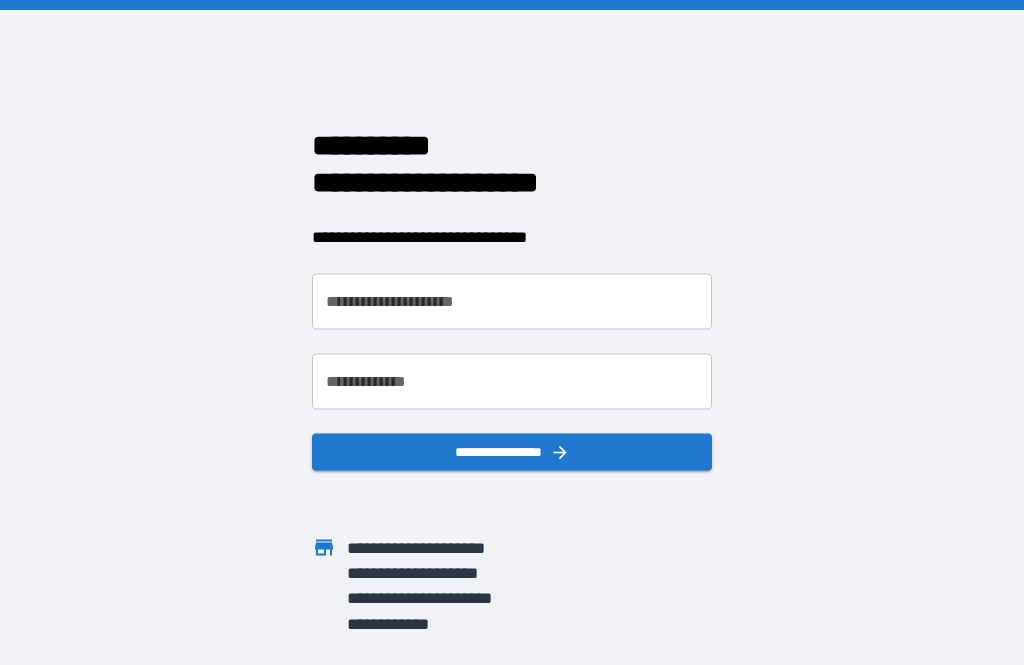 scroll, scrollTop: 0, scrollLeft: 0, axis: both 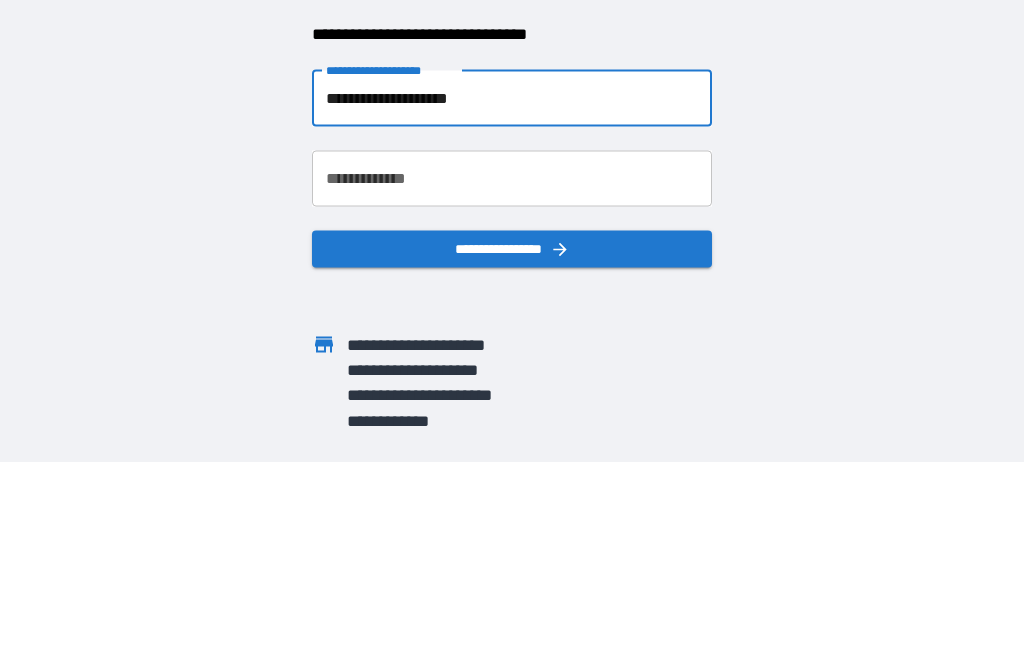 type on "**********" 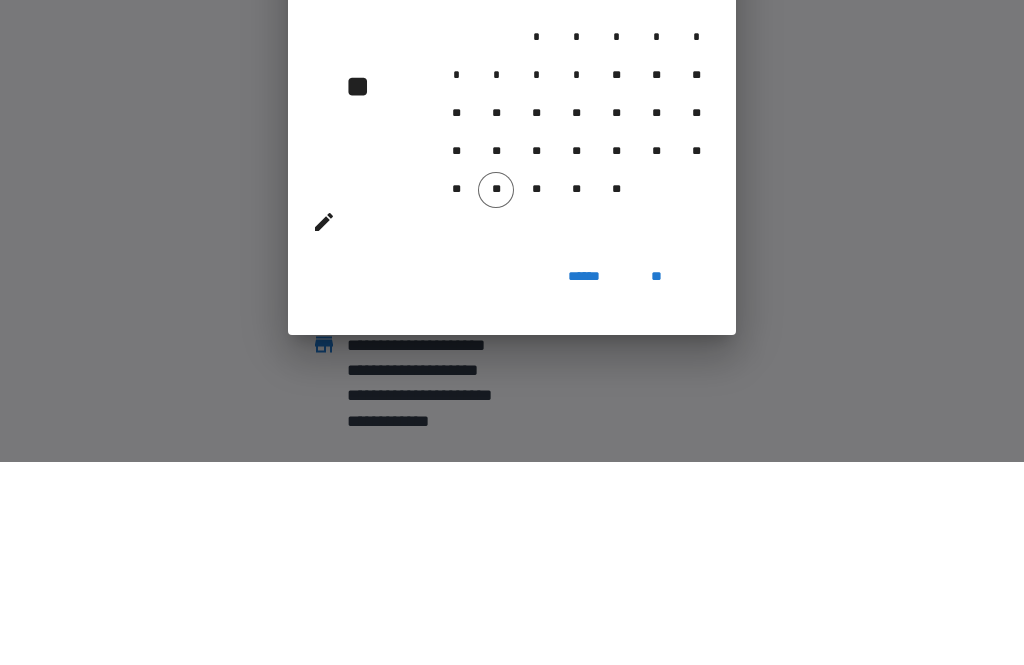 scroll, scrollTop: 64, scrollLeft: 0, axis: vertical 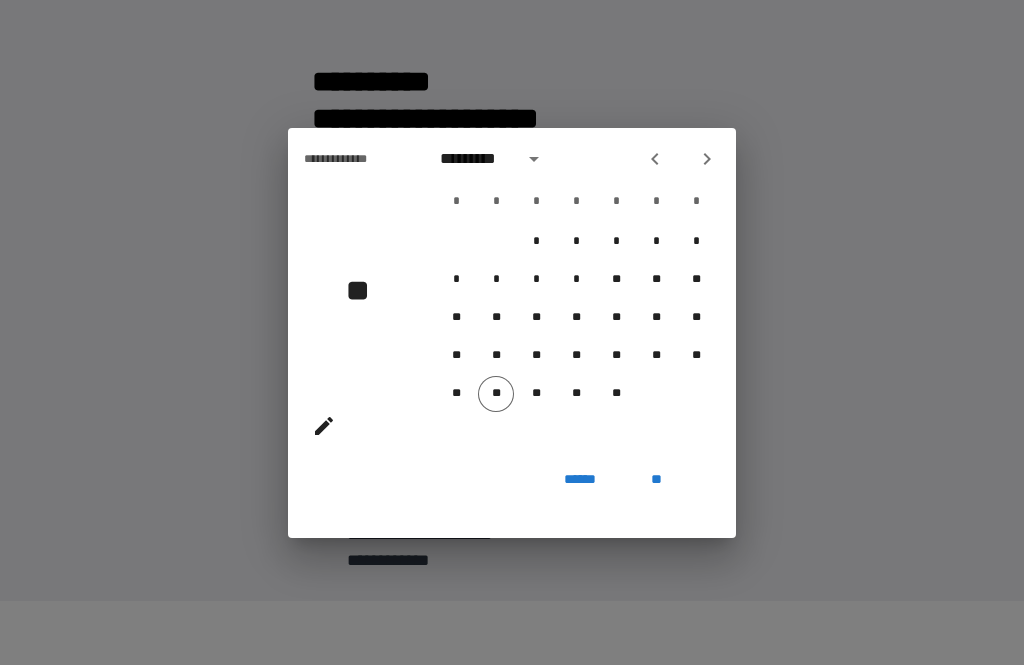 click 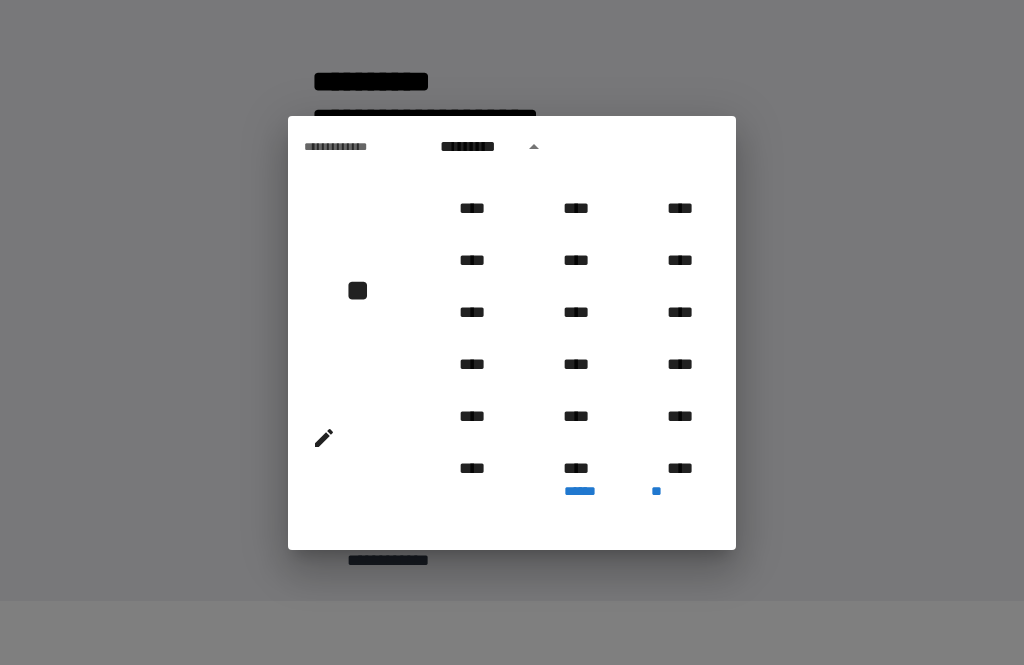 scroll, scrollTop: 611, scrollLeft: 0, axis: vertical 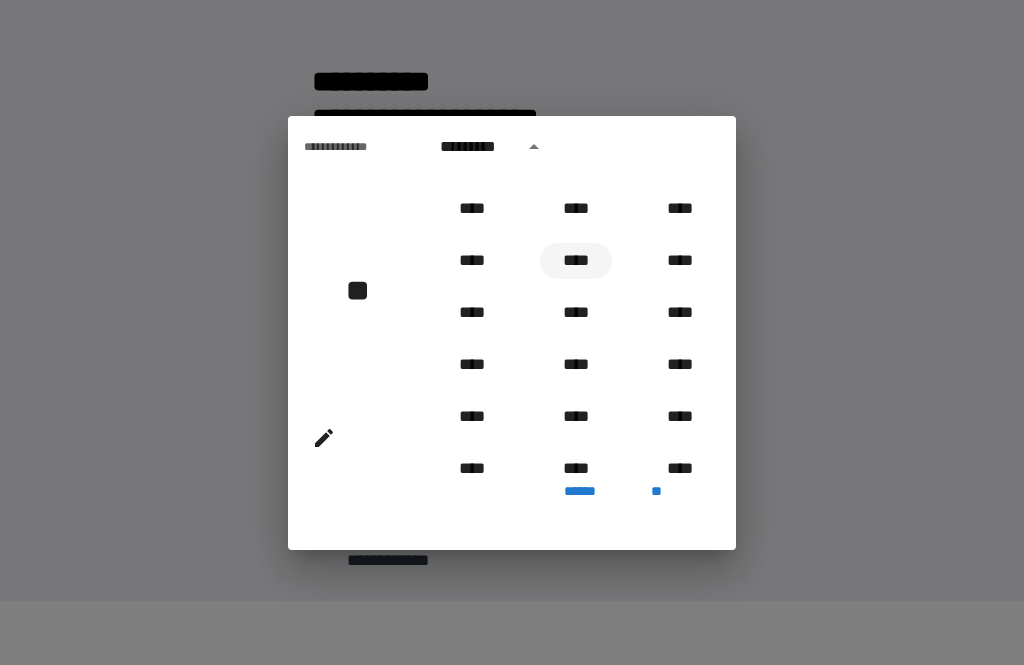 click on "****" at bounding box center [576, 261] 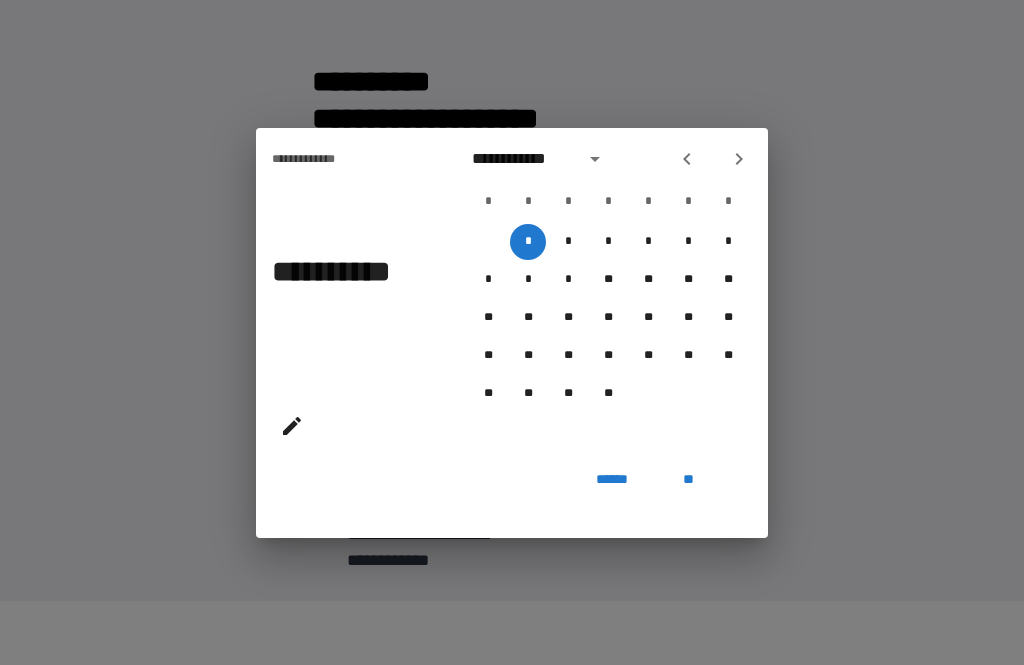 click 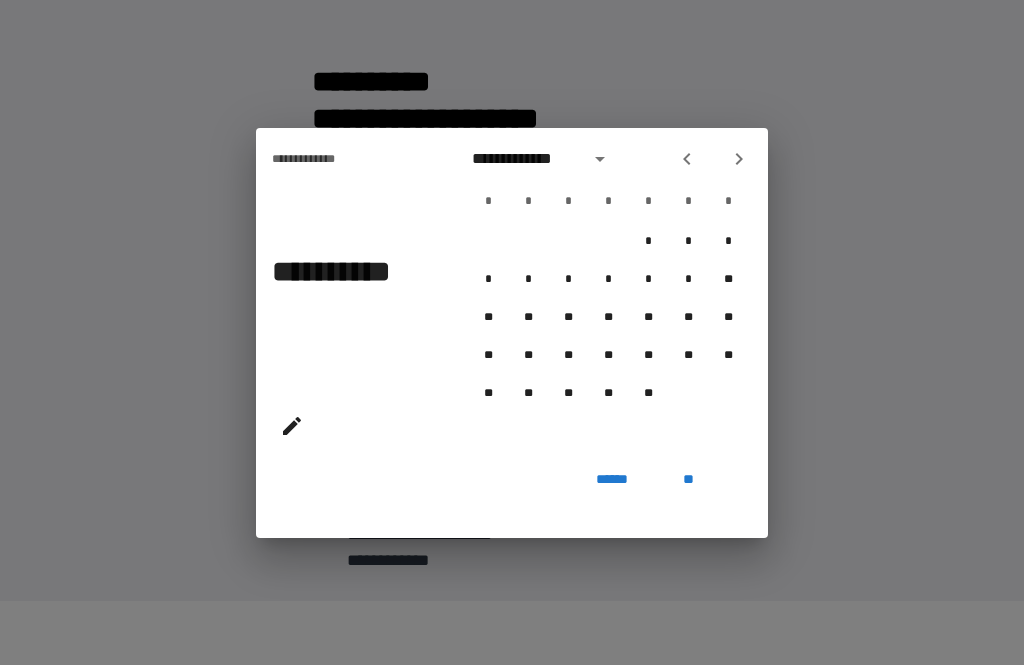 click 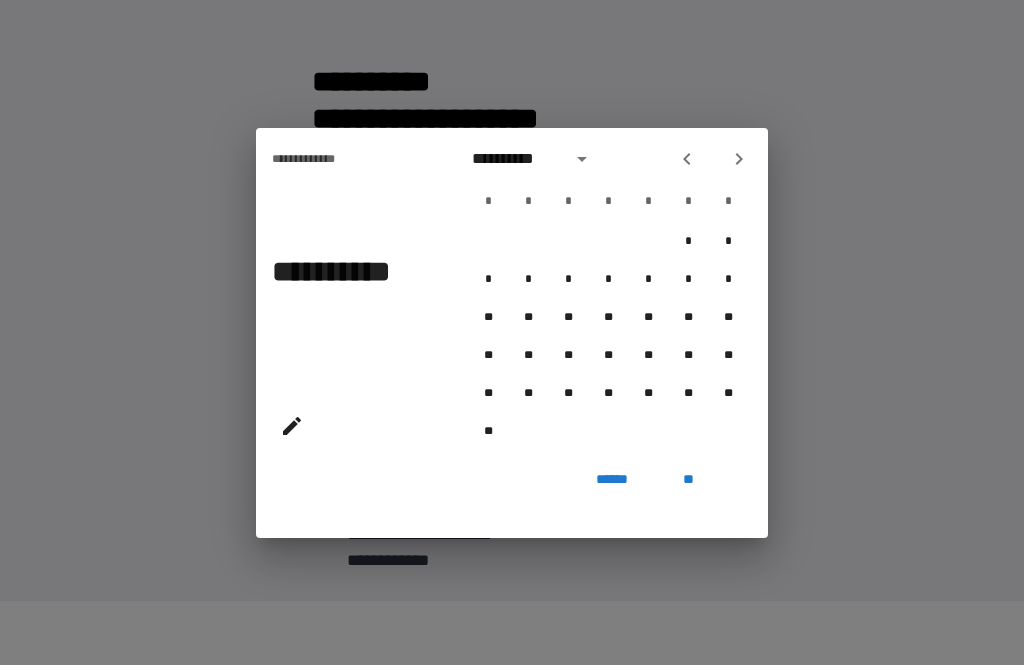 click 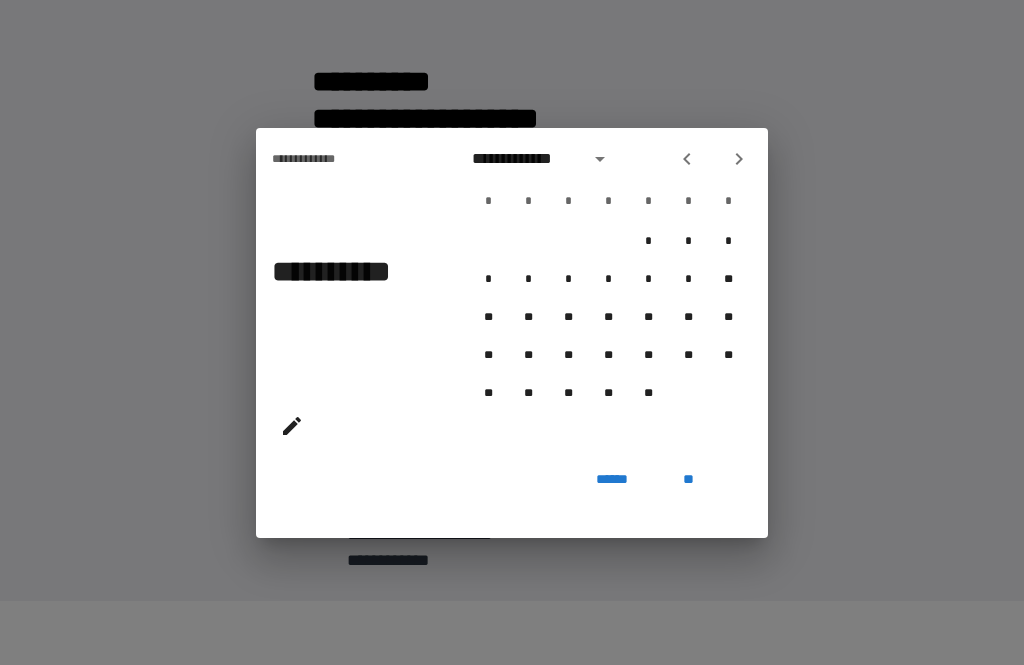 click 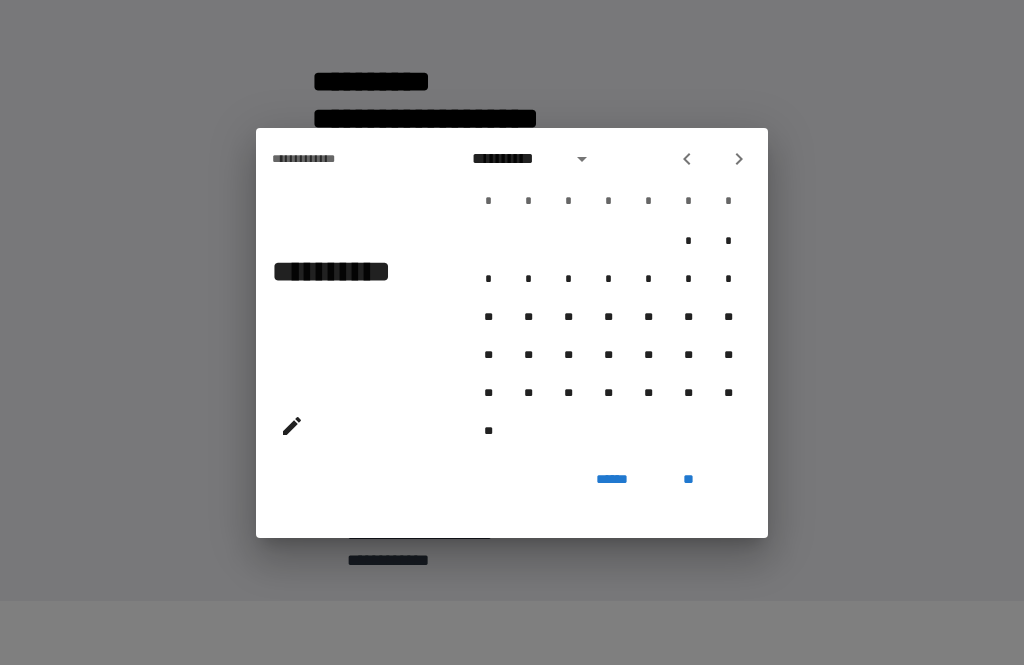 click 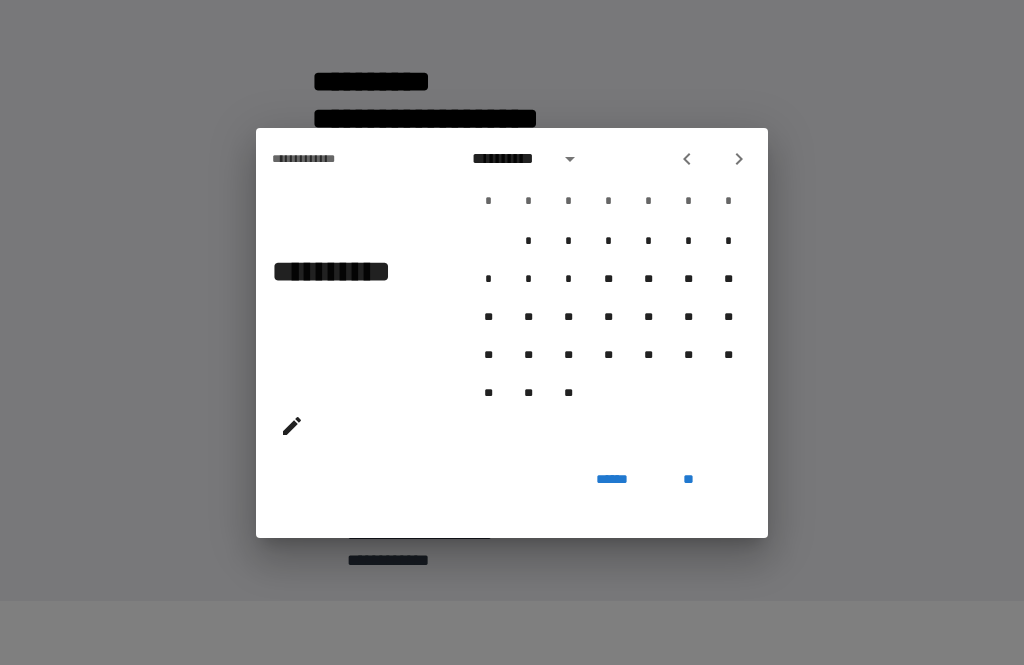 click 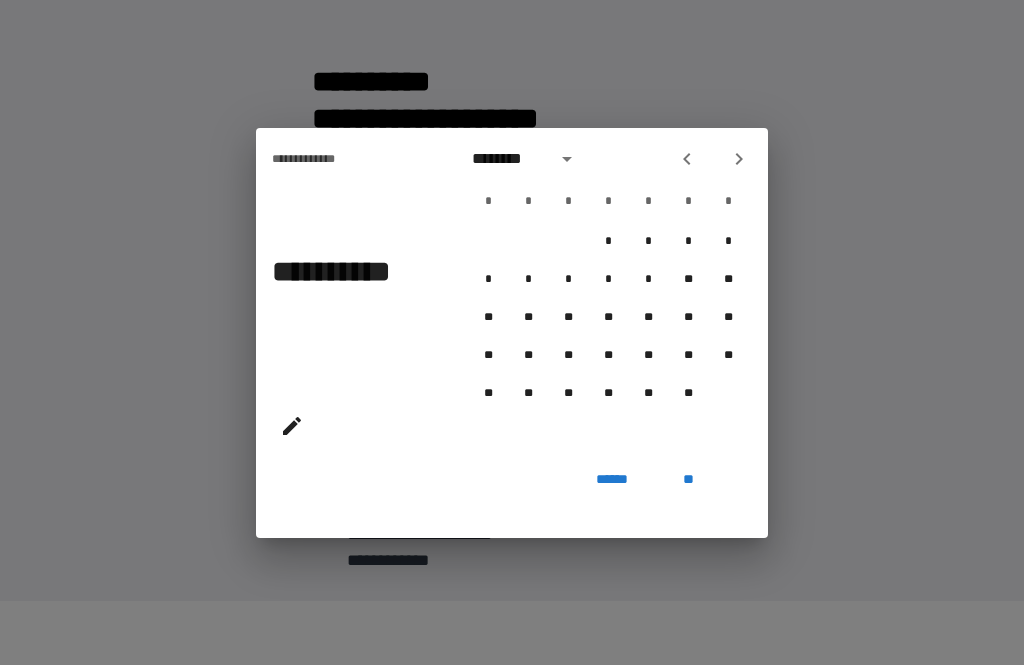 click 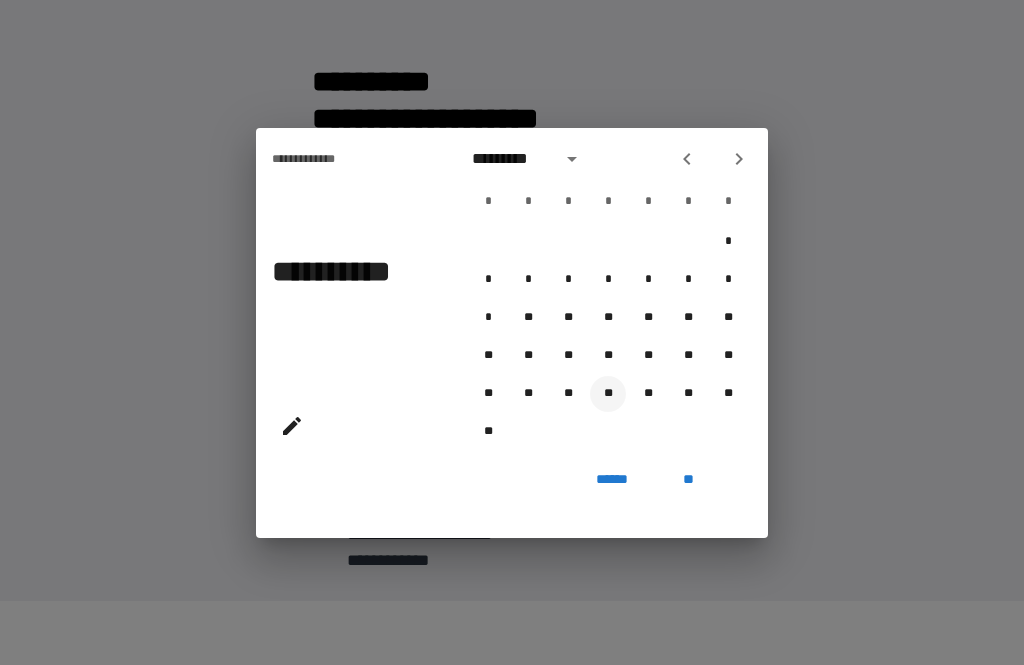 click on "**" at bounding box center [608, 394] 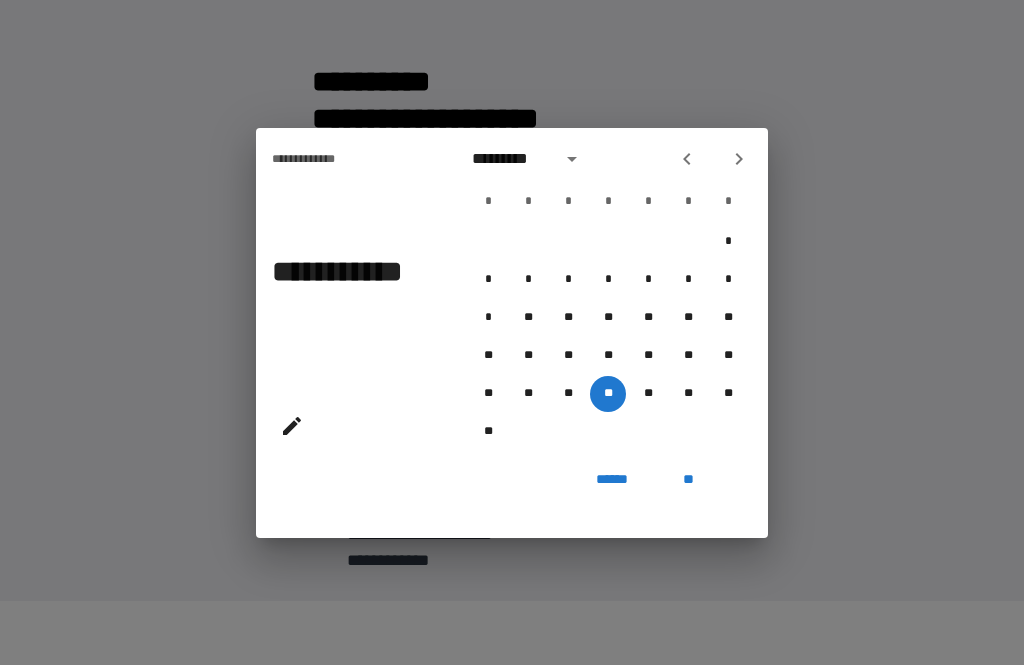 click on "**" at bounding box center (688, 480) 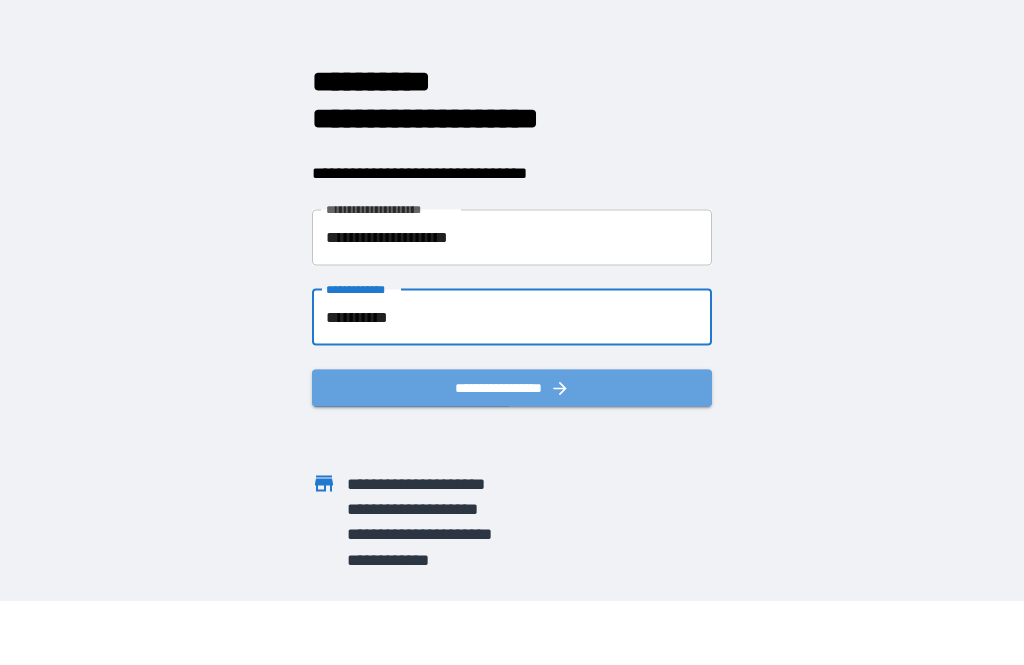 click on "**********" at bounding box center (512, 387) 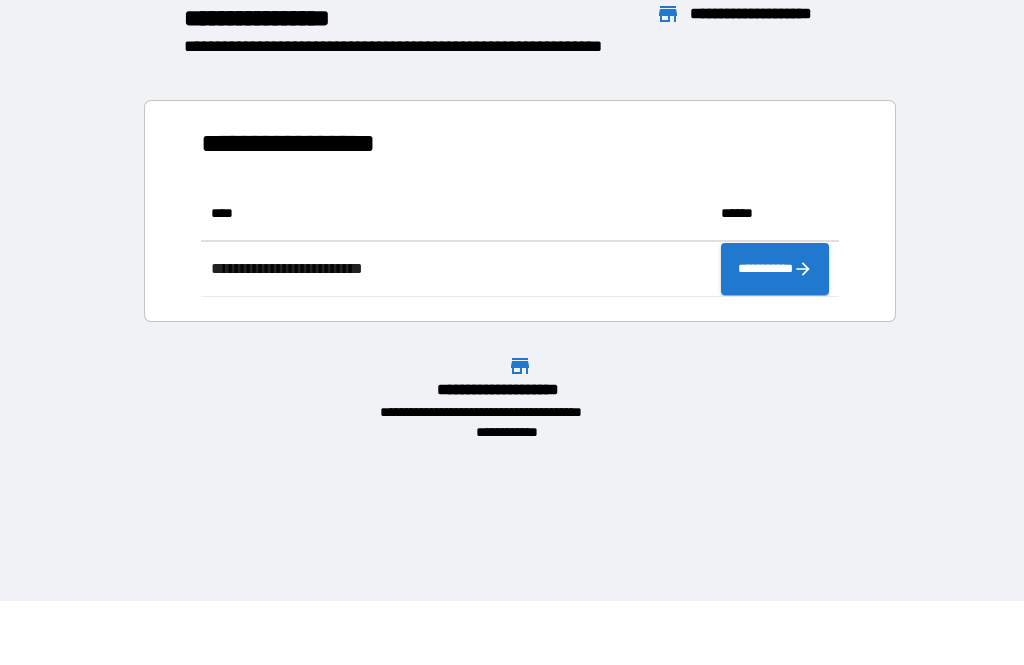 scroll, scrollTop: 111, scrollLeft: 638, axis: both 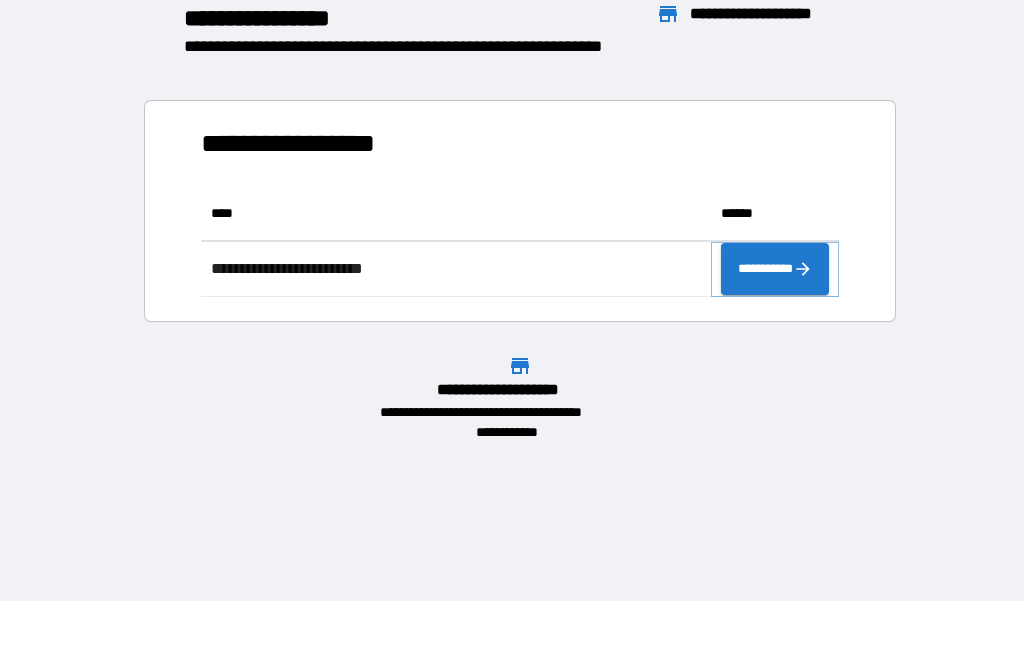click on "**********" at bounding box center (775, 269) 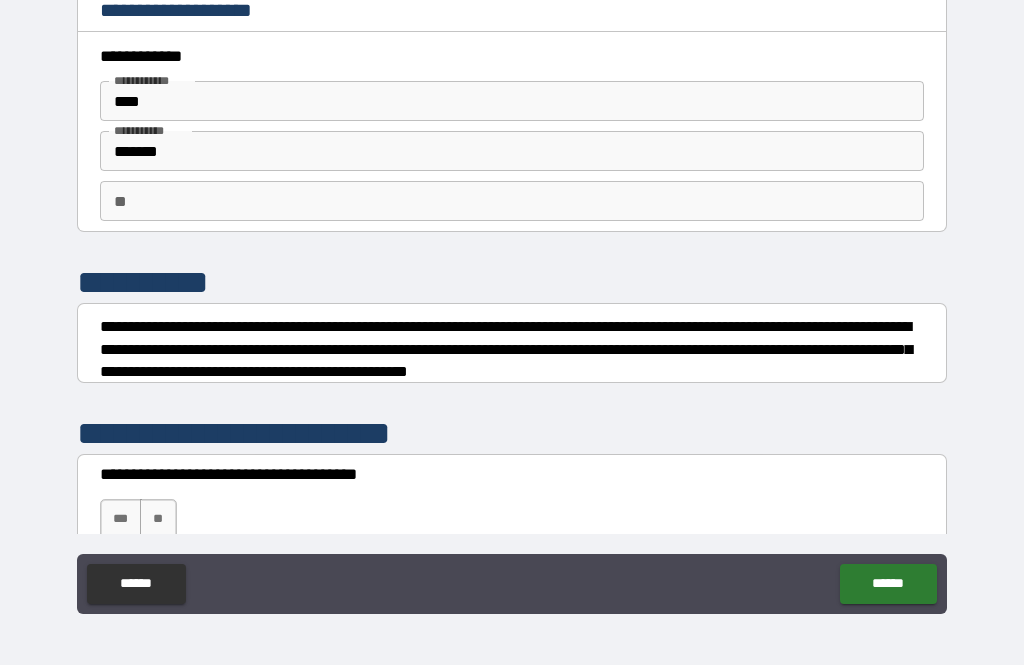 click on "***" at bounding box center (121, 519) 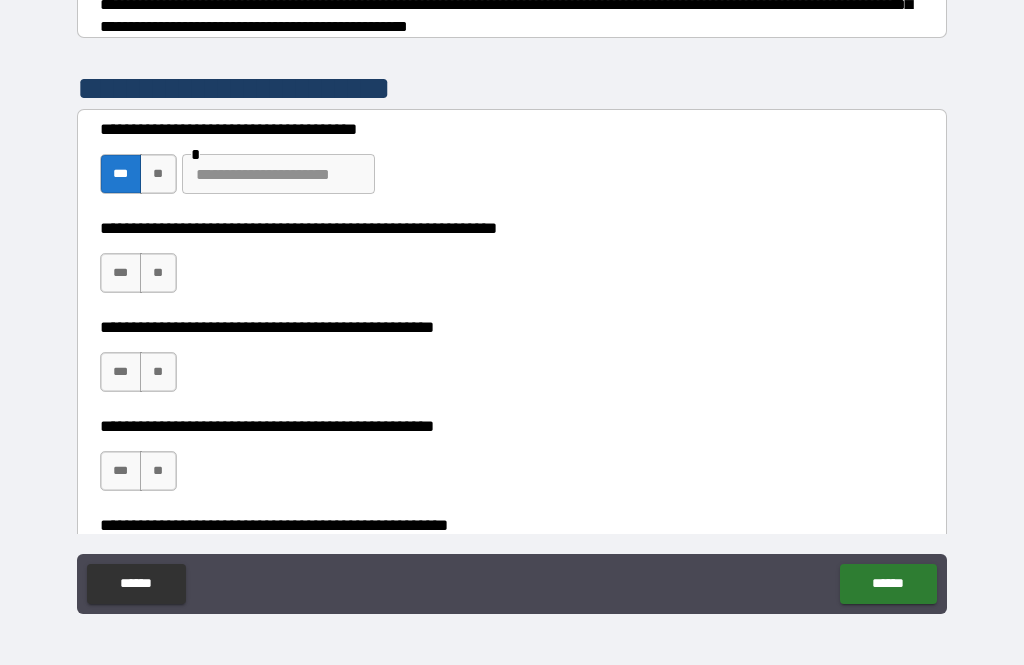 scroll, scrollTop: 347, scrollLeft: 0, axis: vertical 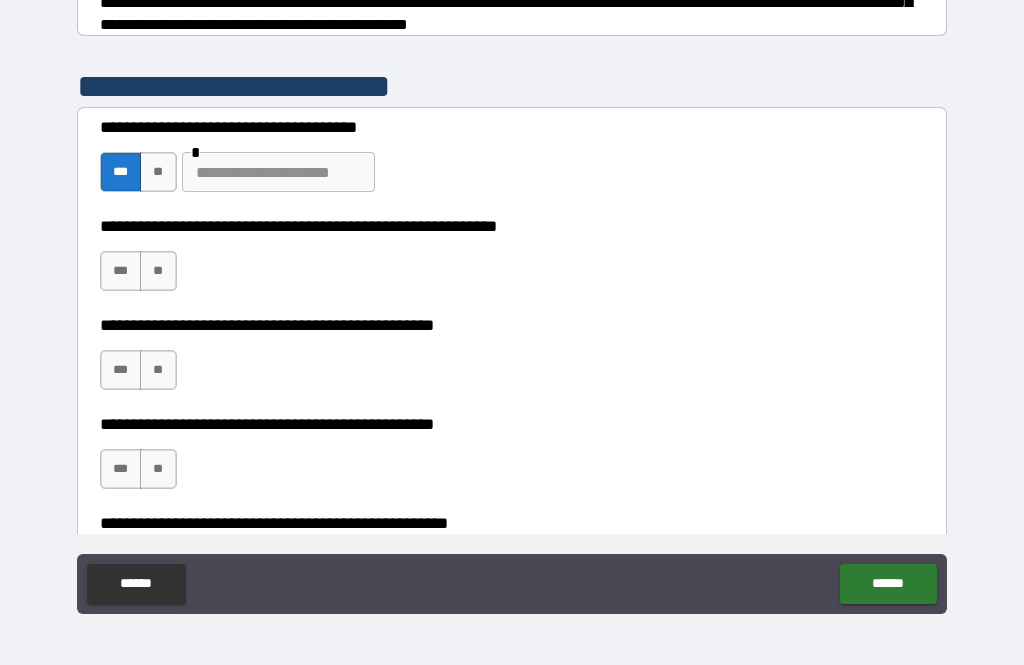 click on "**" at bounding box center (158, 271) 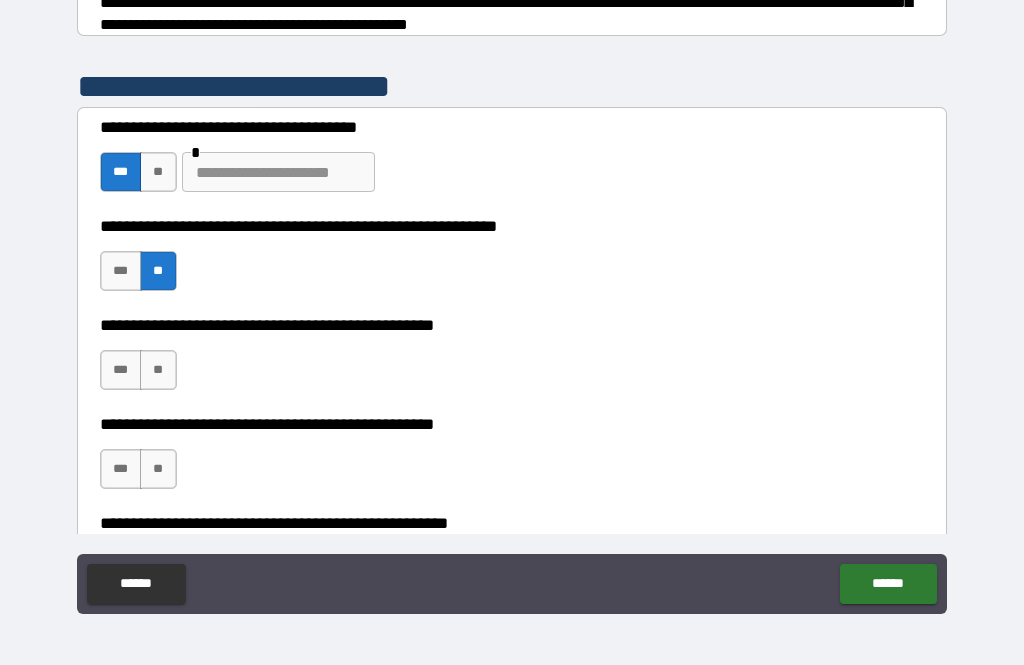 click on "**" at bounding box center (158, 370) 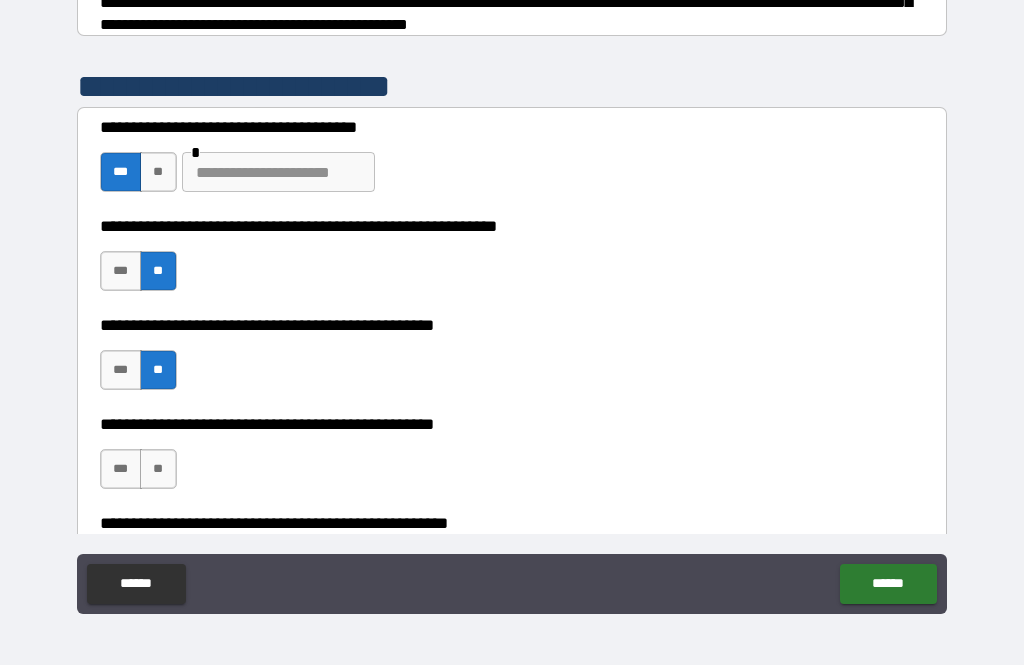 click on "***" at bounding box center [121, 469] 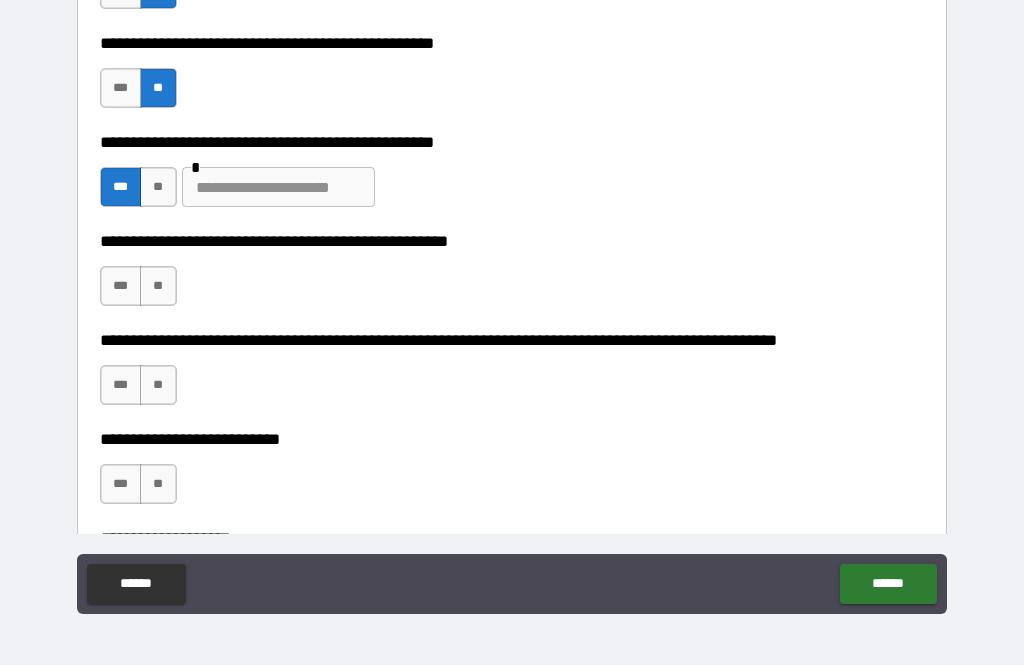 scroll, scrollTop: 636, scrollLeft: 0, axis: vertical 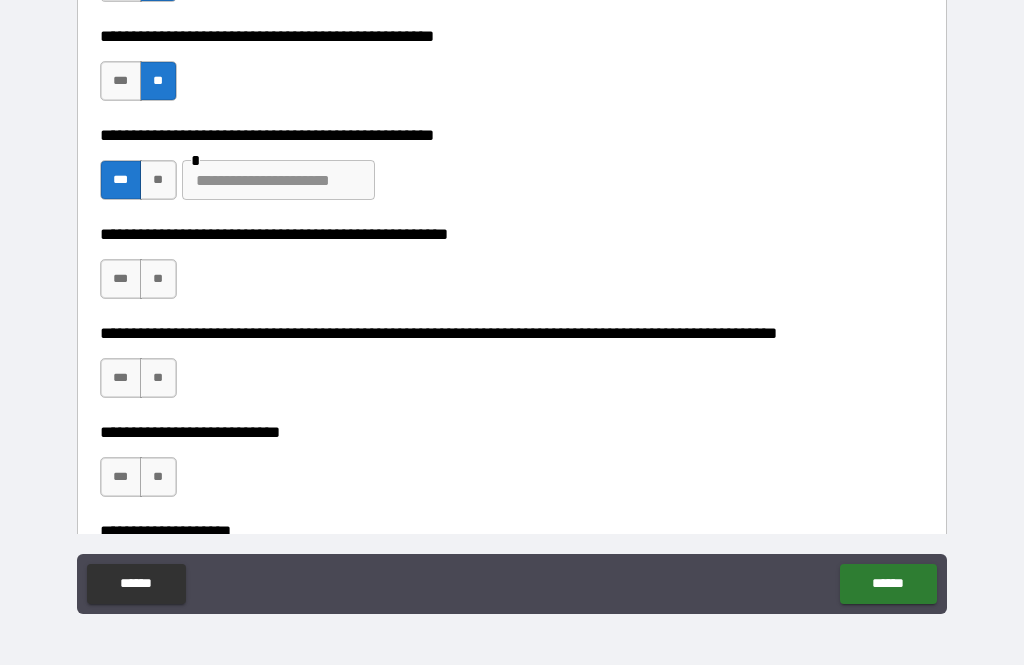 click on "**" at bounding box center (158, 279) 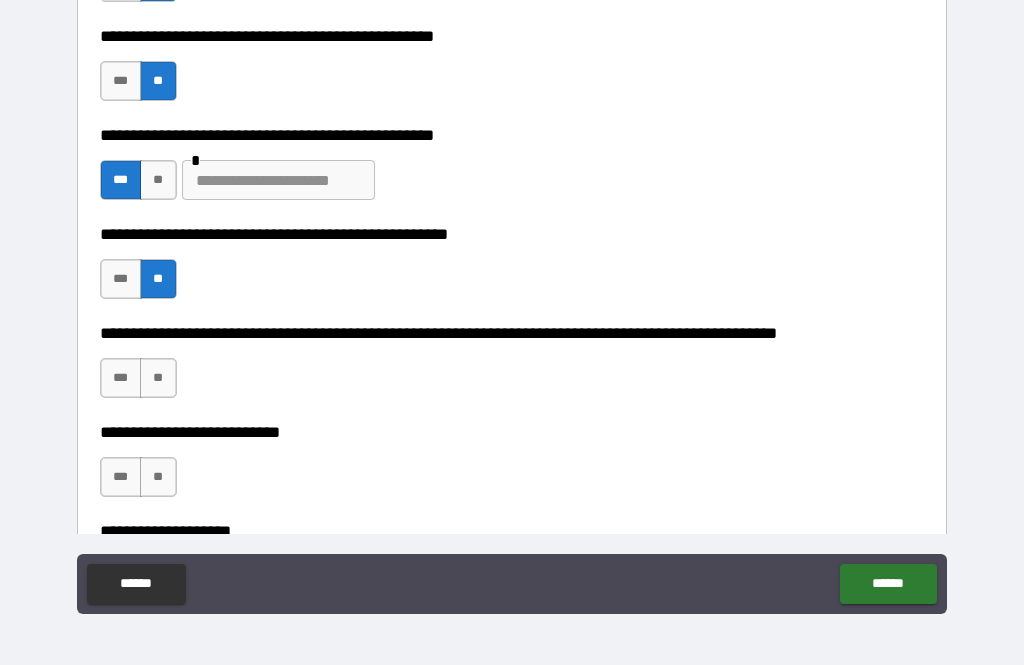 click on "**" at bounding box center [158, 378] 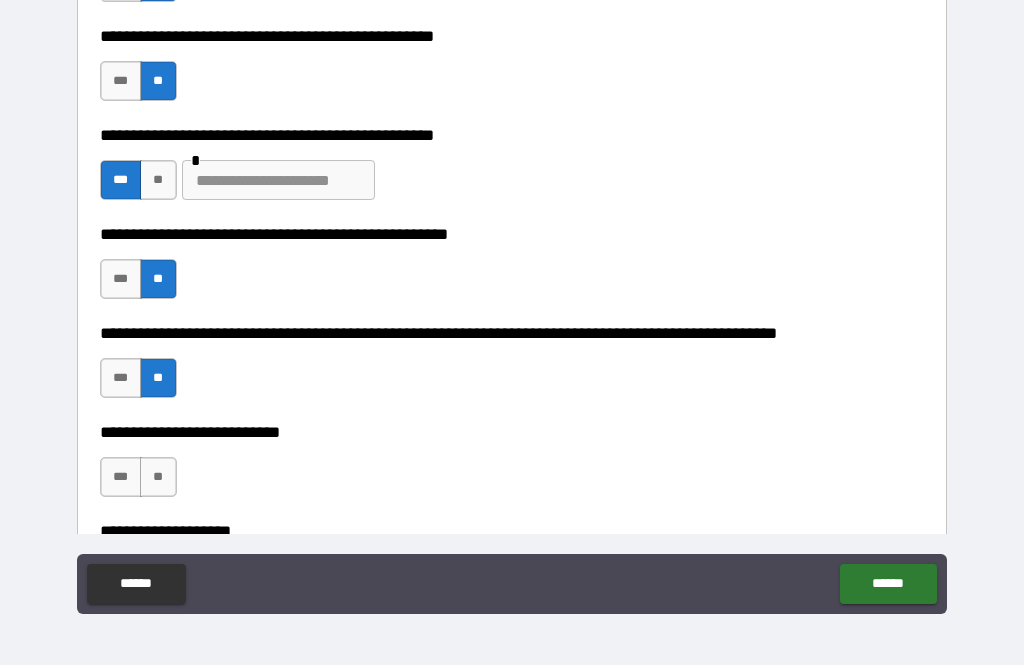 click on "**" at bounding box center [158, 477] 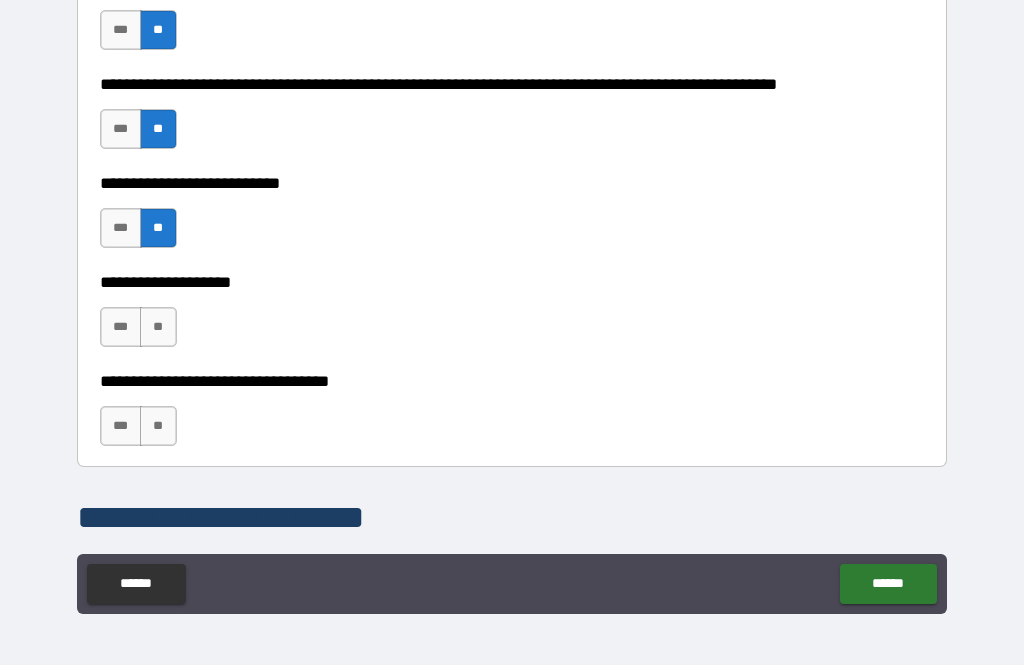 scroll, scrollTop: 885, scrollLeft: 0, axis: vertical 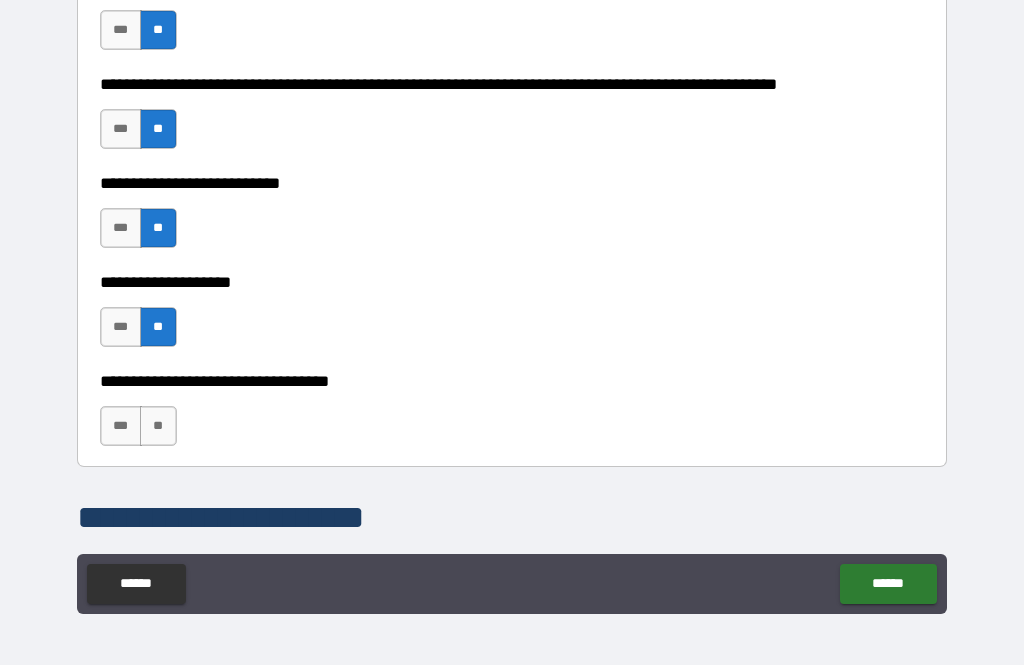 click on "**" at bounding box center [158, 426] 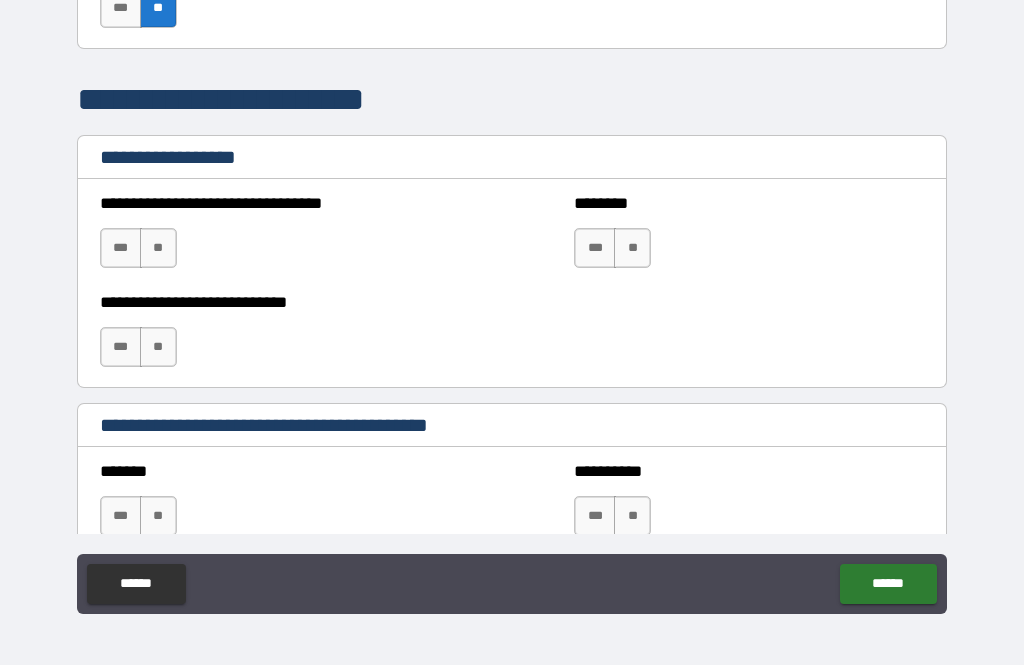 scroll, scrollTop: 1304, scrollLeft: 0, axis: vertical 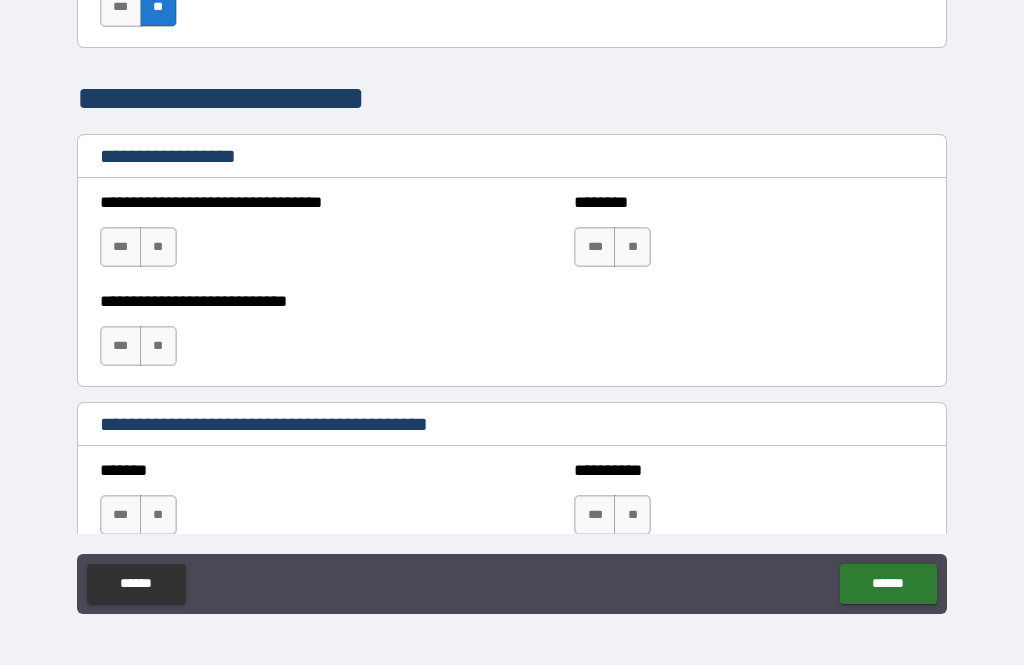 click on "**" at bounding box center (632, 247) 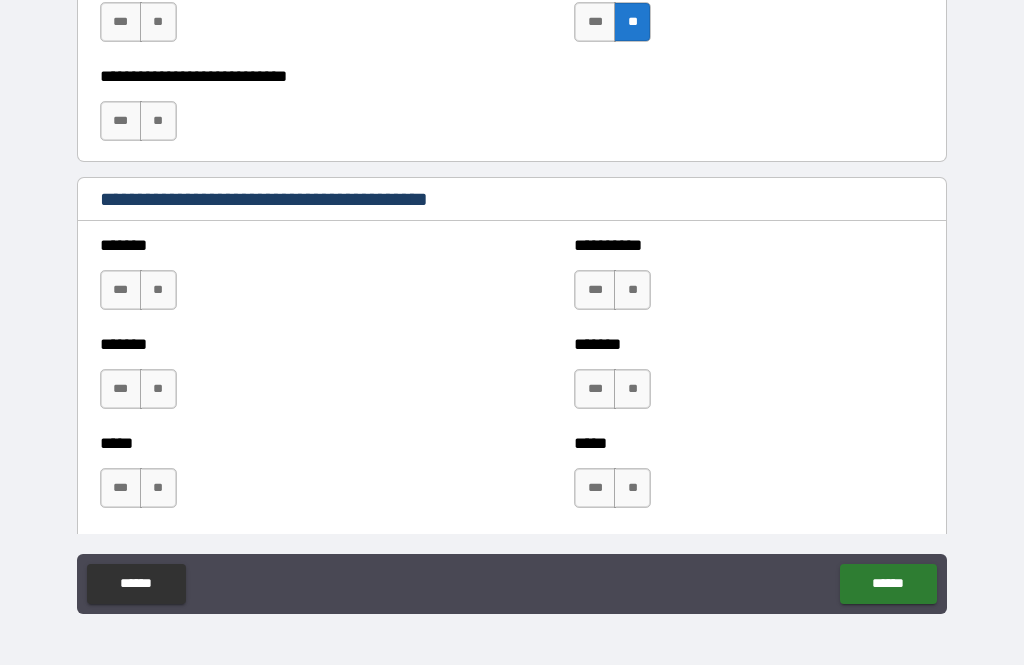 scroll, scrollTop: 1540, scrollLeft: 0, axis: vertical 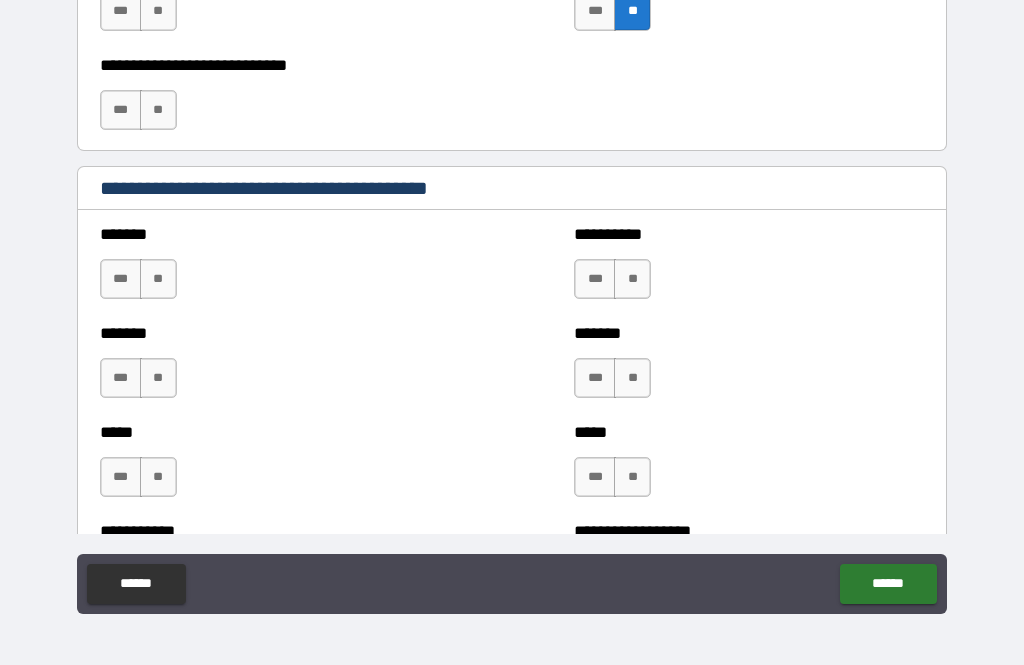 click on "**" at bounding box center [158, 279] 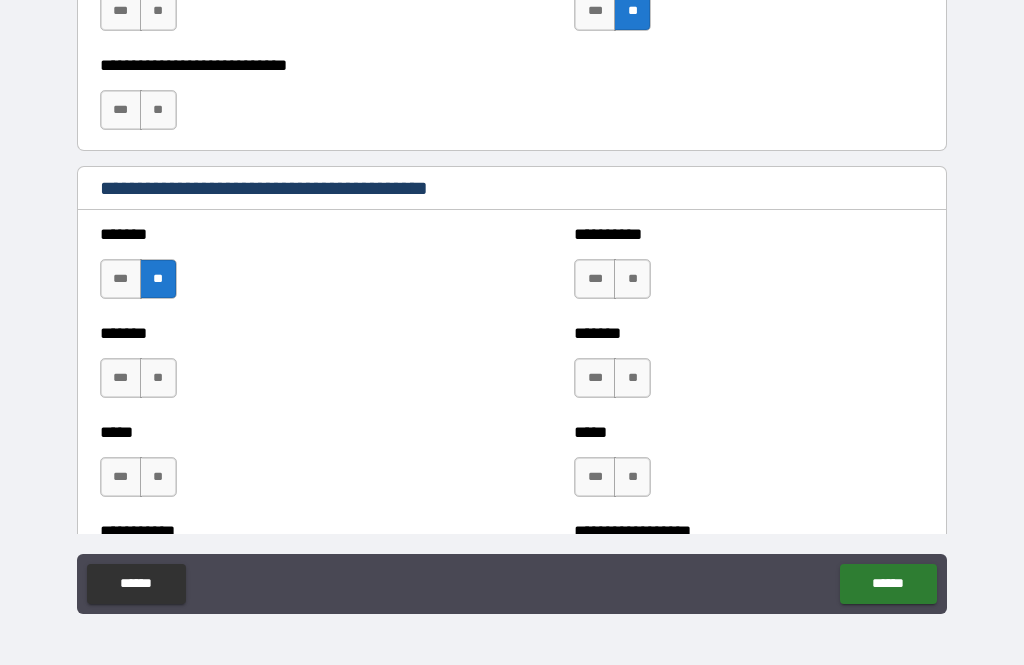 click on "**" at bounding box center (158, 378) 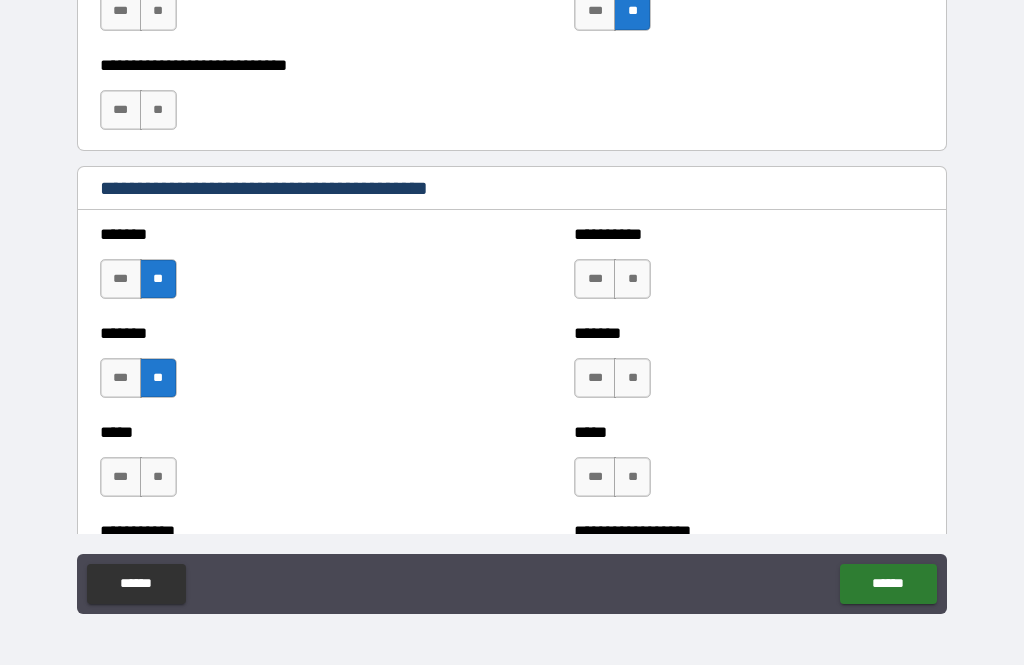 click on "**" at bounding box center [158, 477] 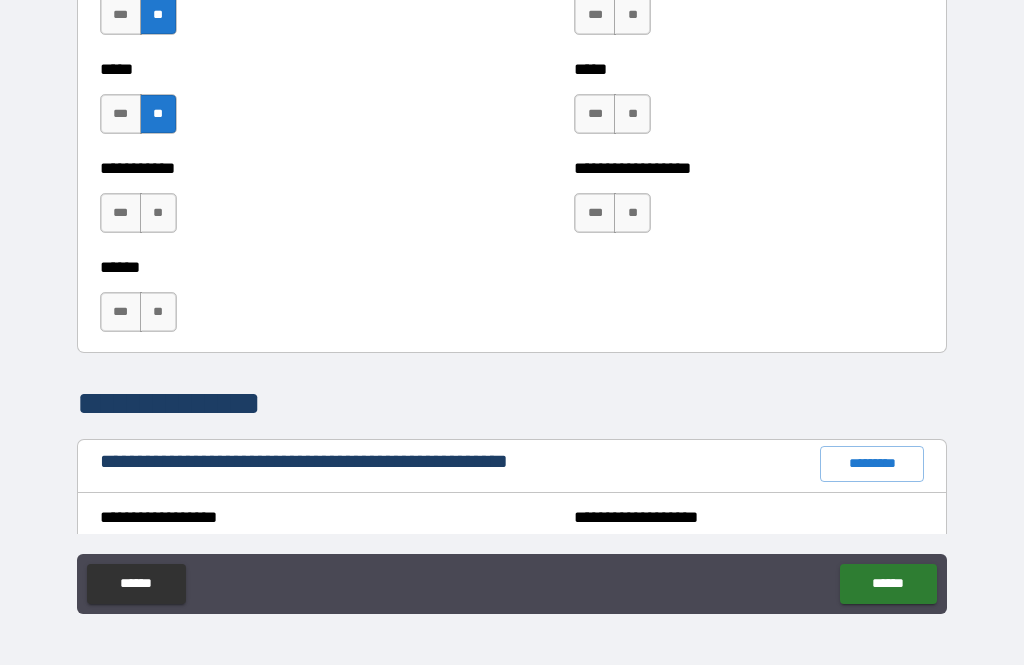 scroll, scrollTop: 1905, scrollLeft: 0, axis: vertical 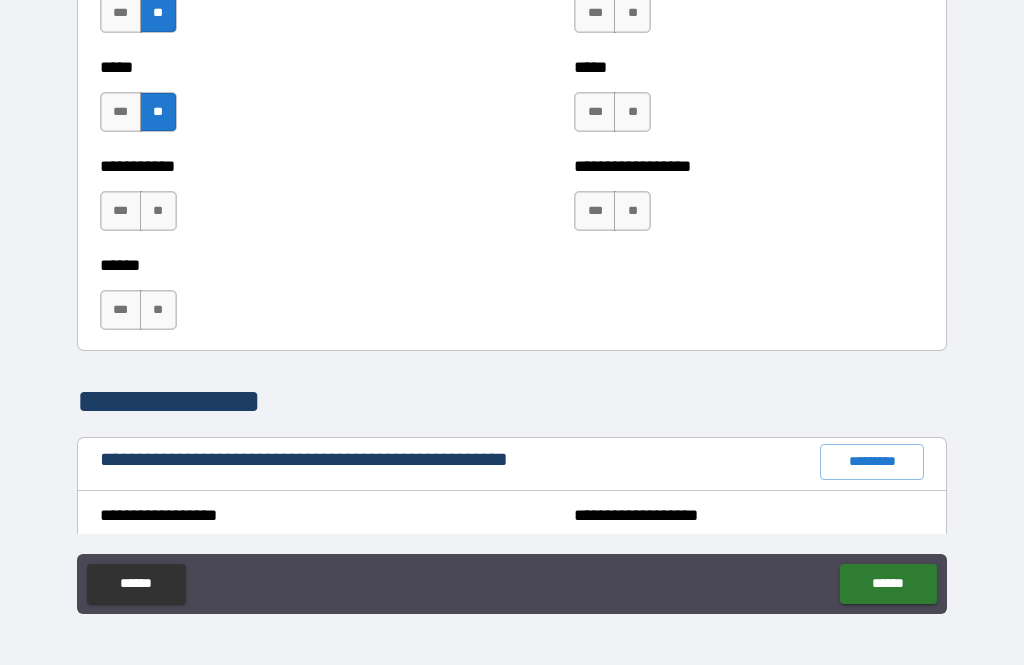click on "**" at bounding box center [158, 211] 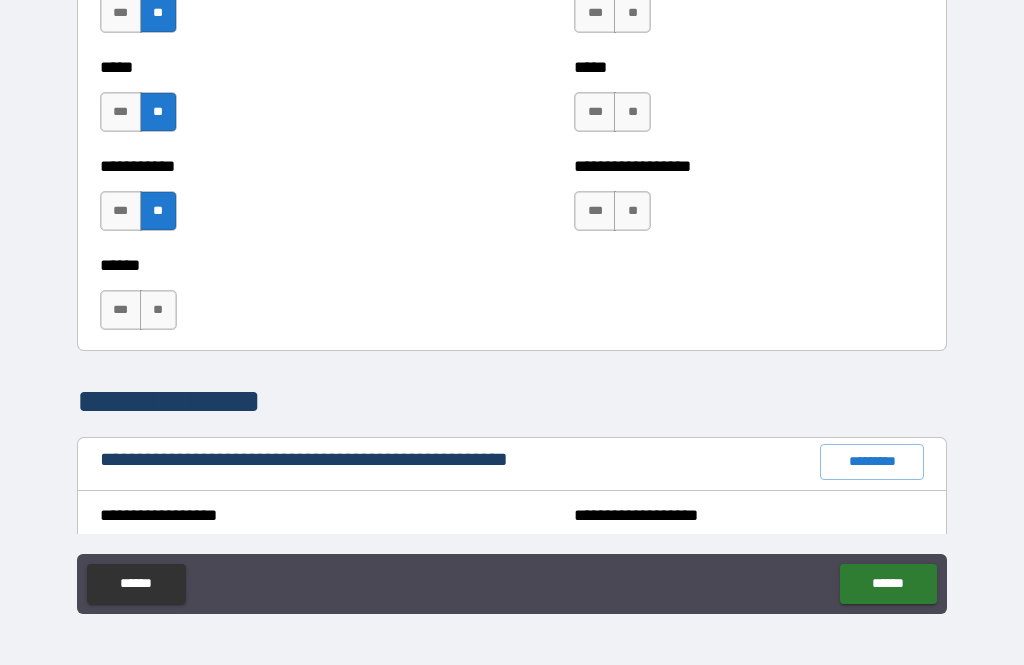 click on "**" at bounding box center [158, 310] 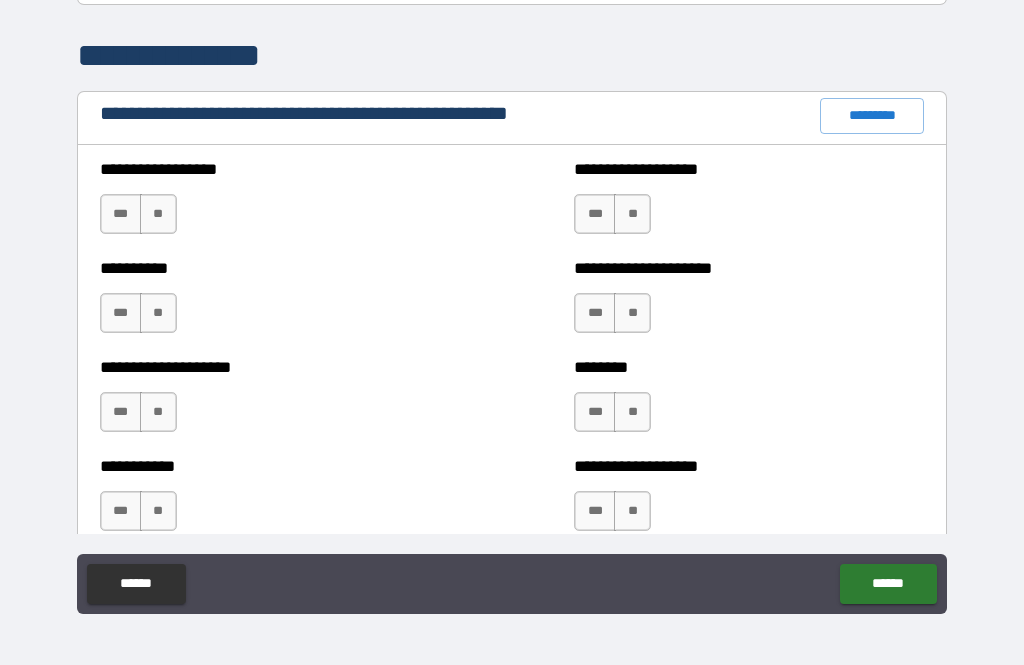 scroll, scrollTop: 2253, scrollLeft: 0, axis: vertical 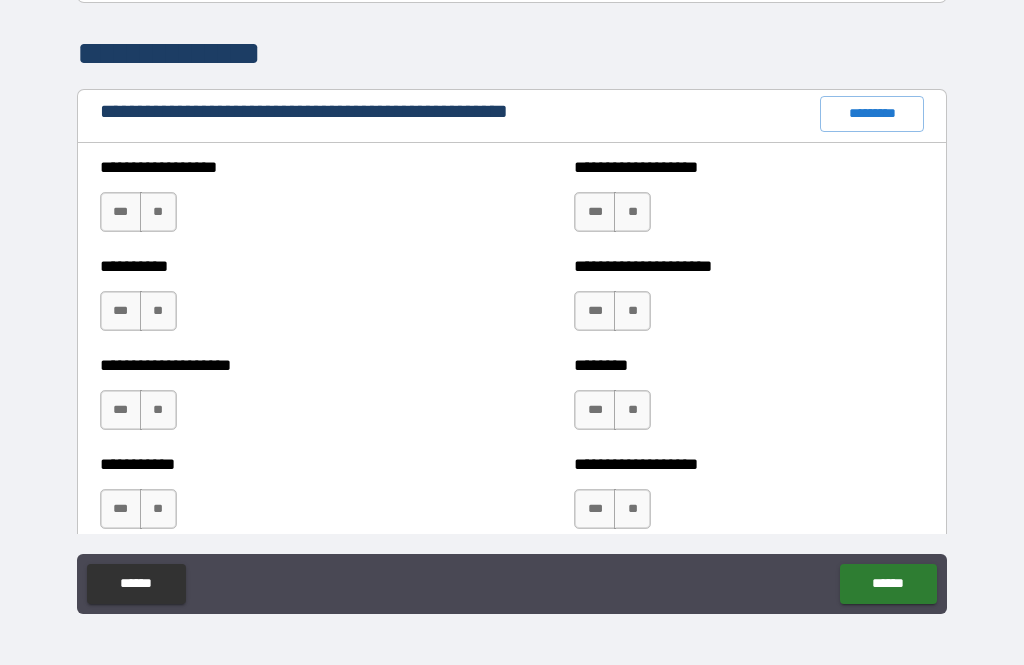click on "**" at bounding box center [158, 212] 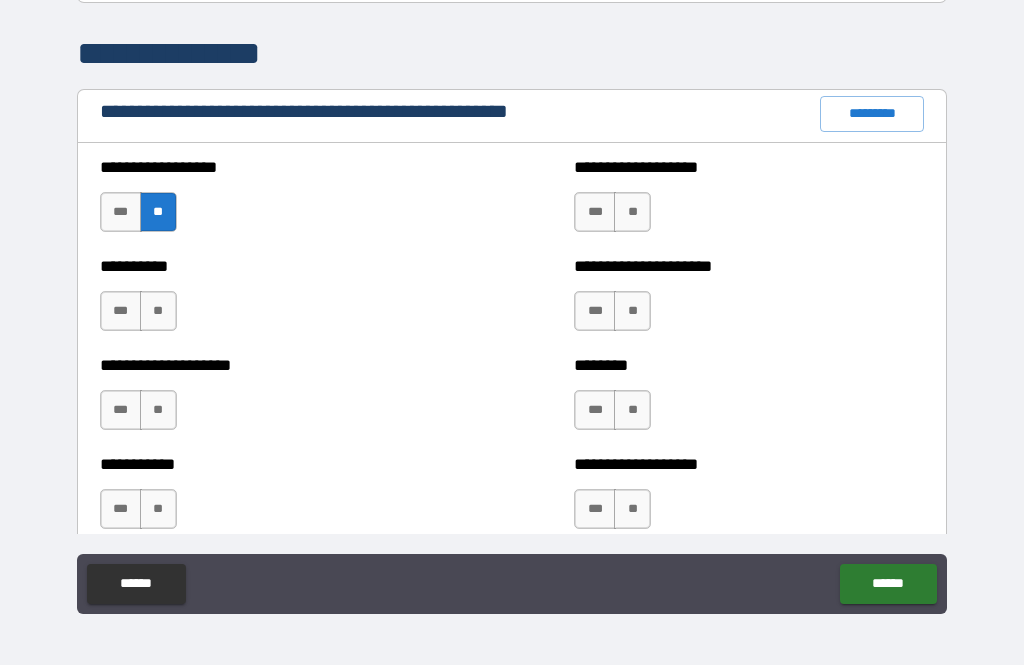 click on "**" at bounding box center [158, 311] 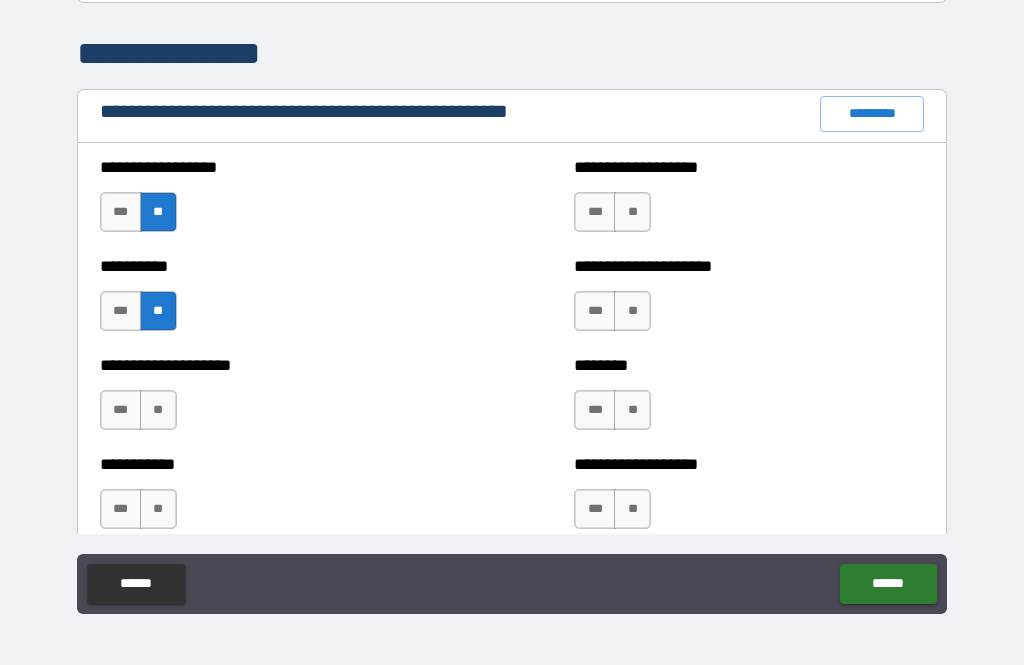 click on "**" at bounding box center [158, 410] 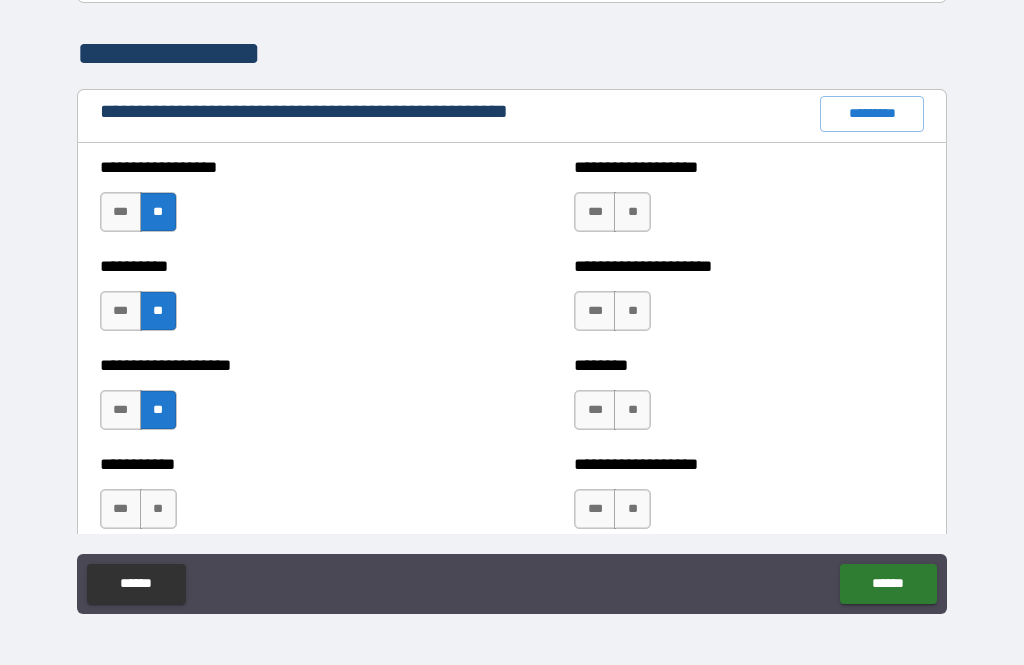click on "**" at bounding box center (158, 509) 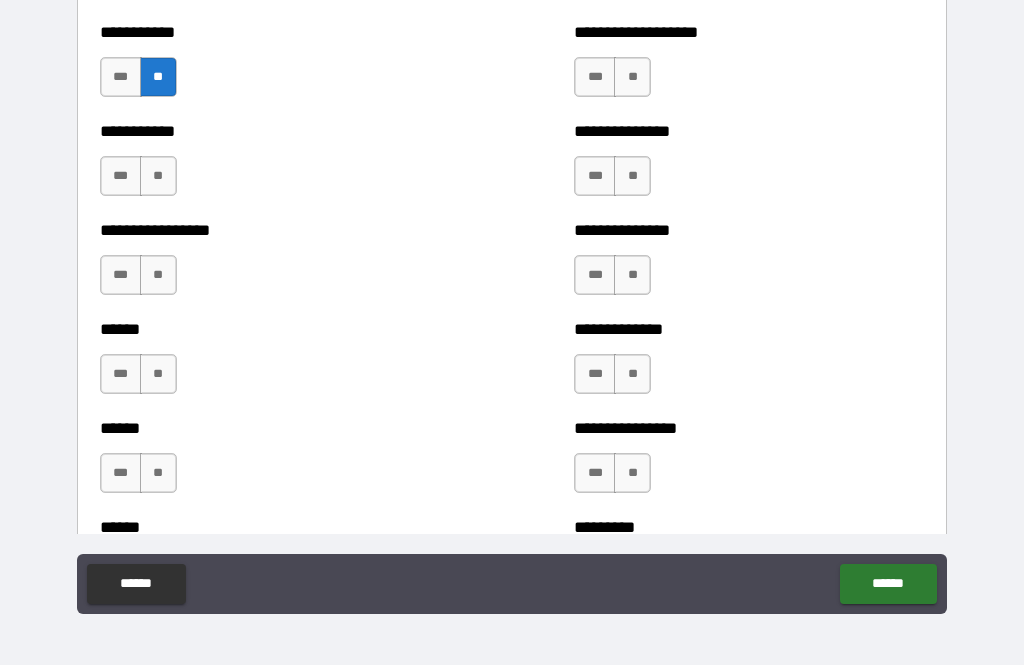 scroll, scrollTop: 2687, scrollLeft: 0, axis: vertical 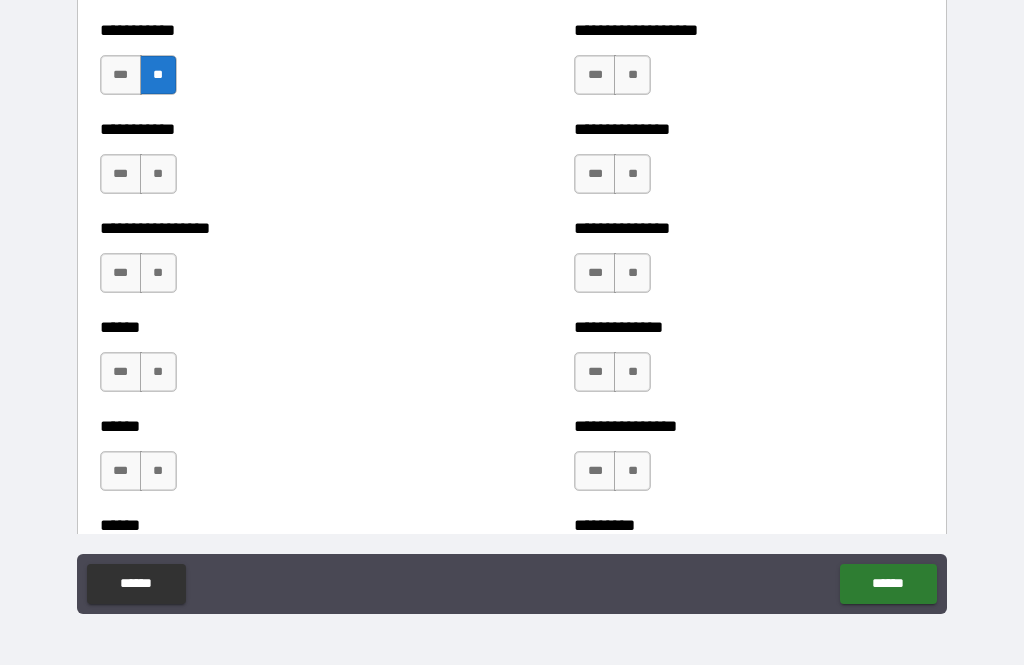 click on "**" at bounding box center [158, 174] 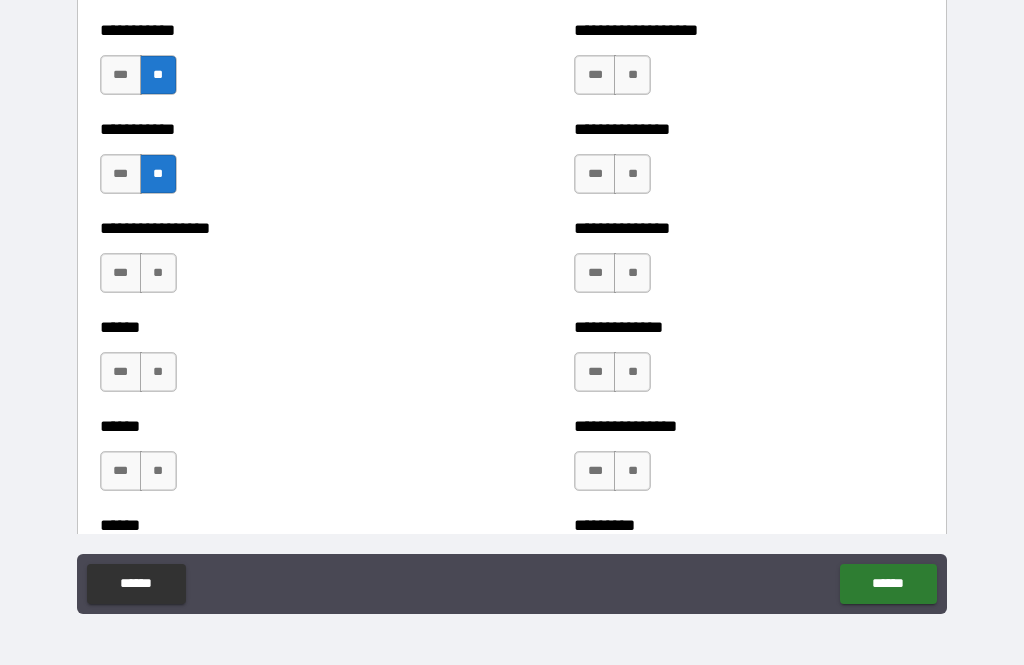 click on "**" at bounding box center (158, 273) 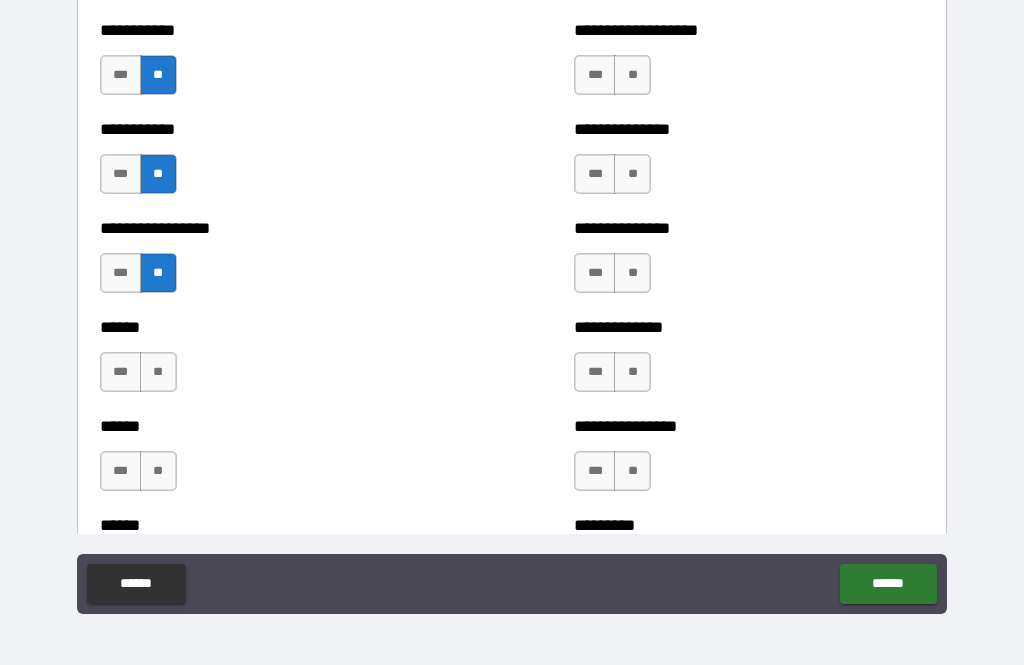 click on "**" at bounding box center [158, 372] 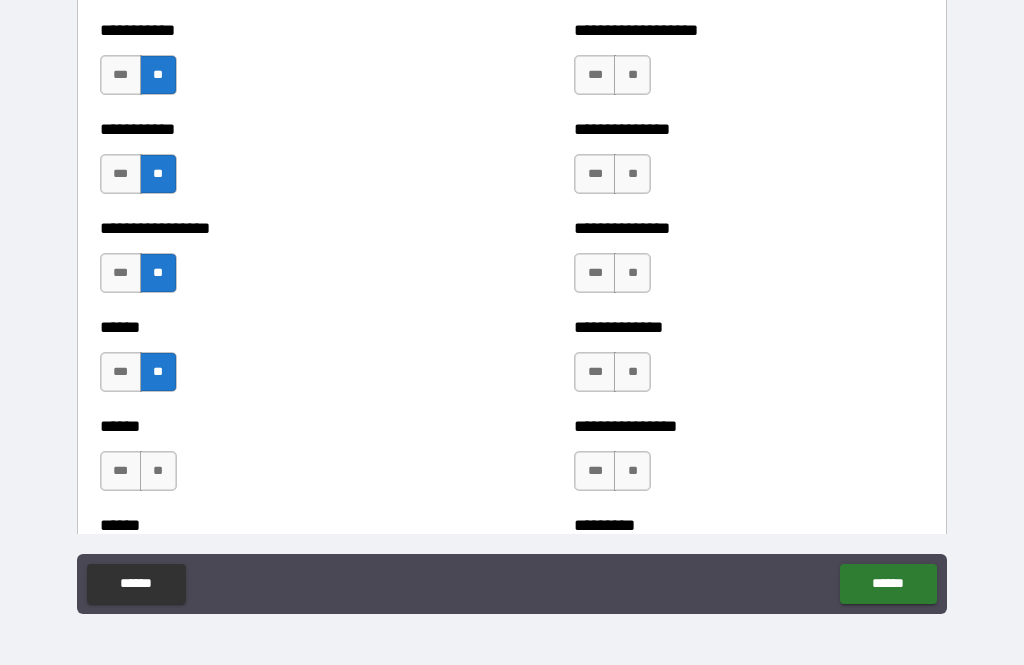 click on "**" at bounding box center (158, 471) 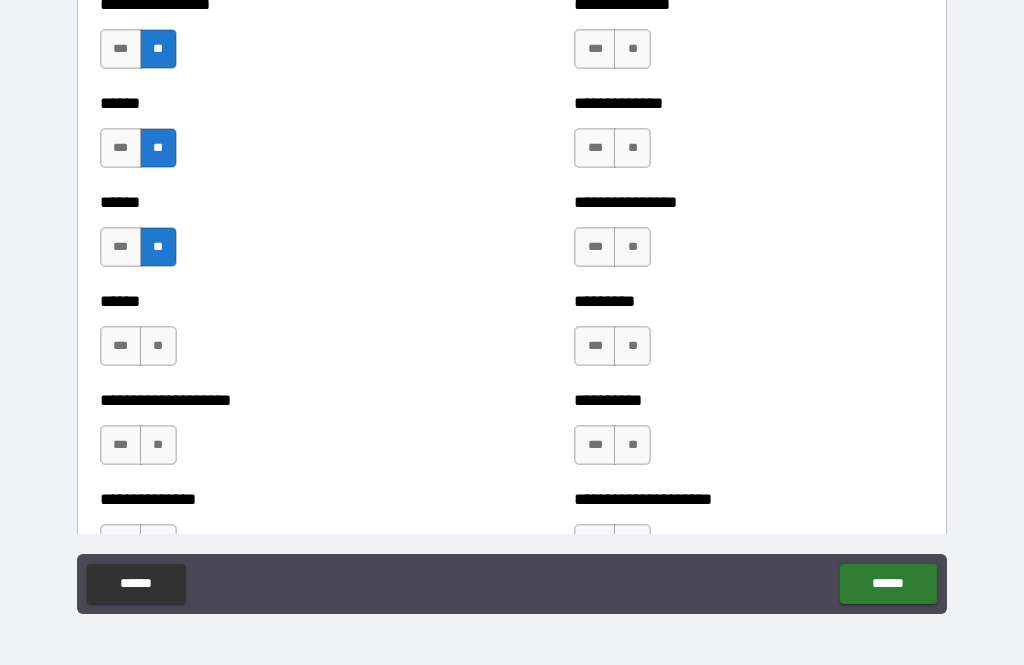 scroll, scrollTop: 2912, scrollLeft: 0, axis: vertical 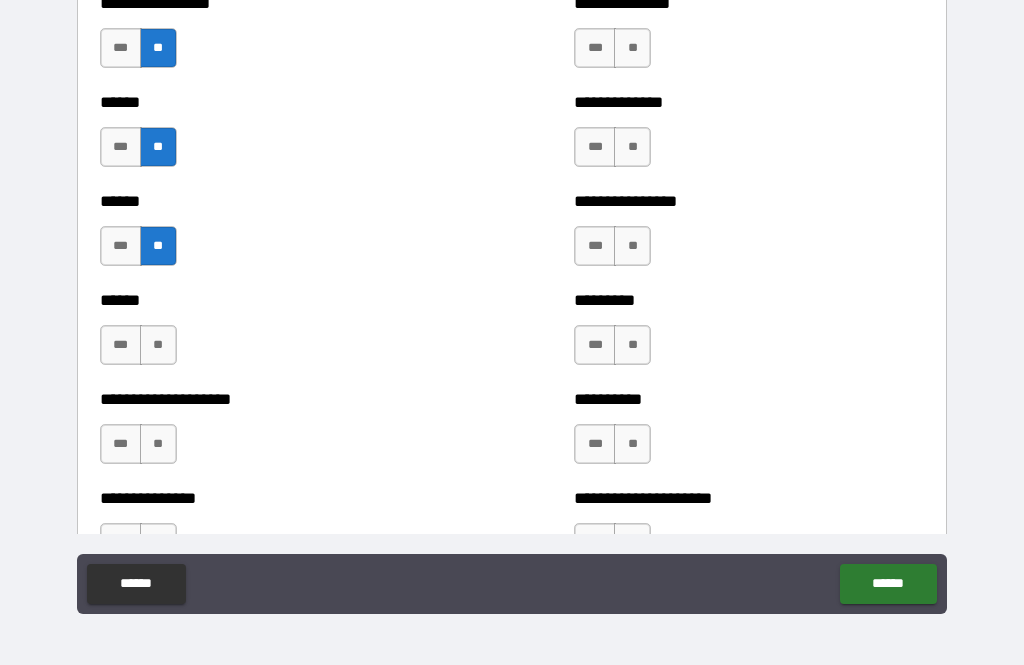 click on "**" at bounding box center [158, 345] 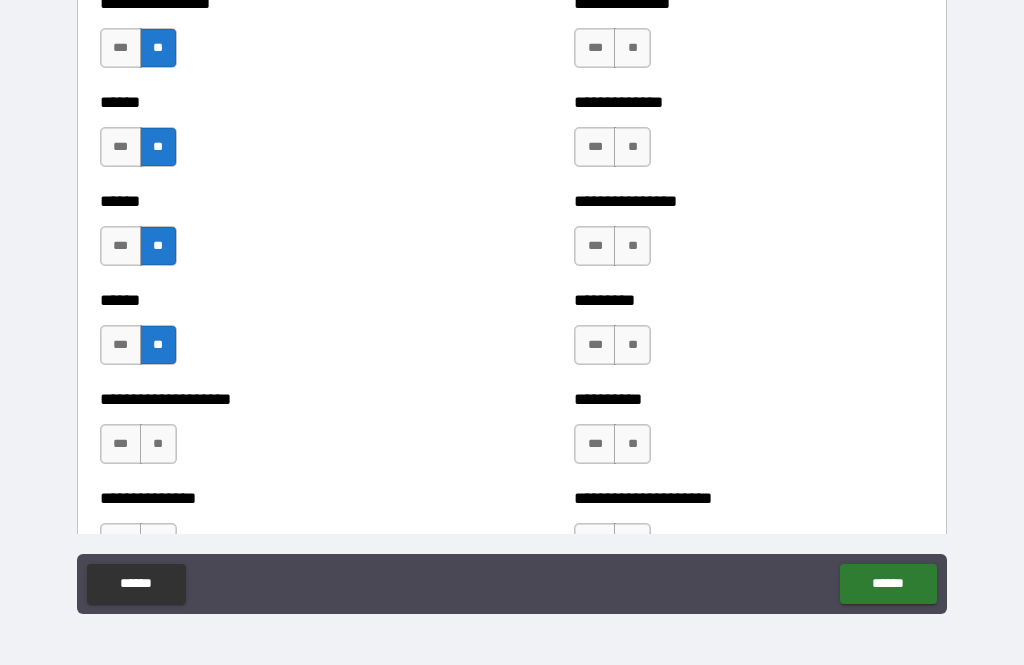 click on "**" at bounding box center [158, 444] 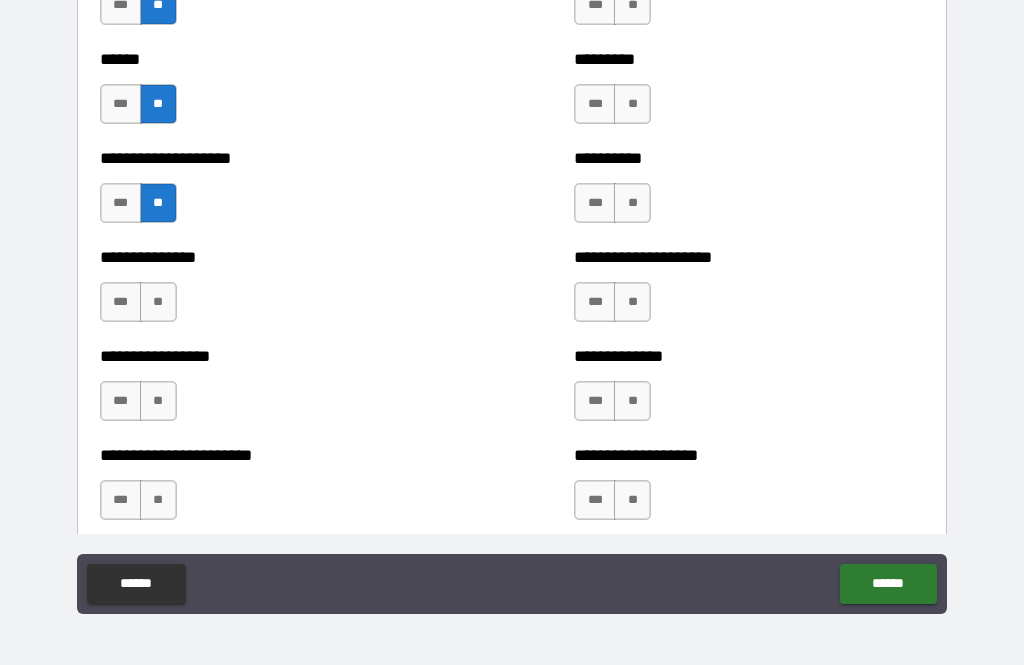scroll, scrollTop: 3154, scrollLeft: 0, axis: vertical 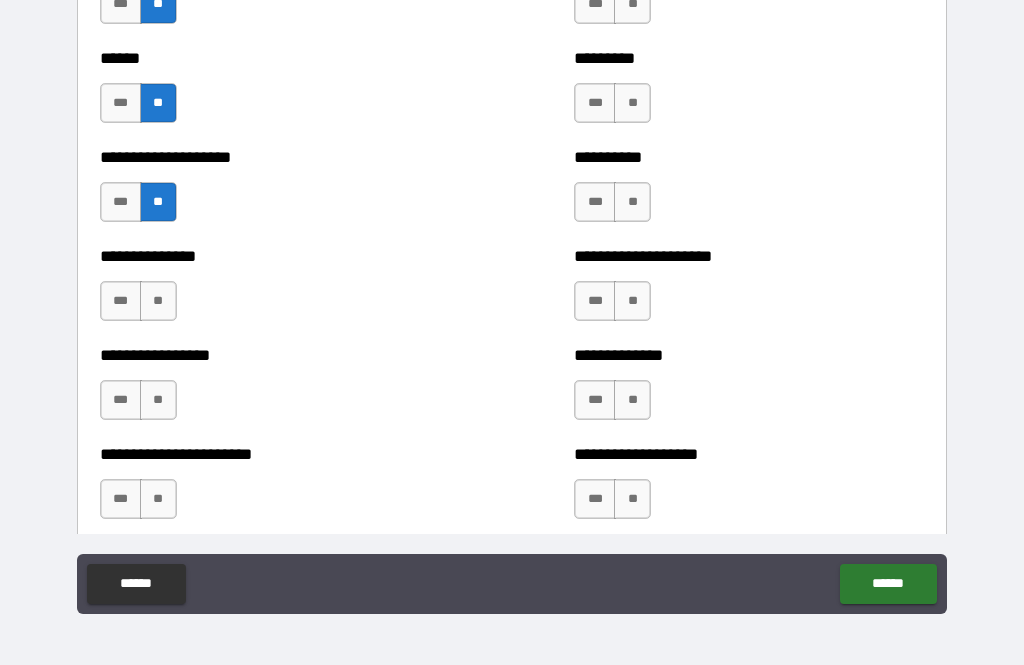 click on "**" at bounding box center [158, 301] 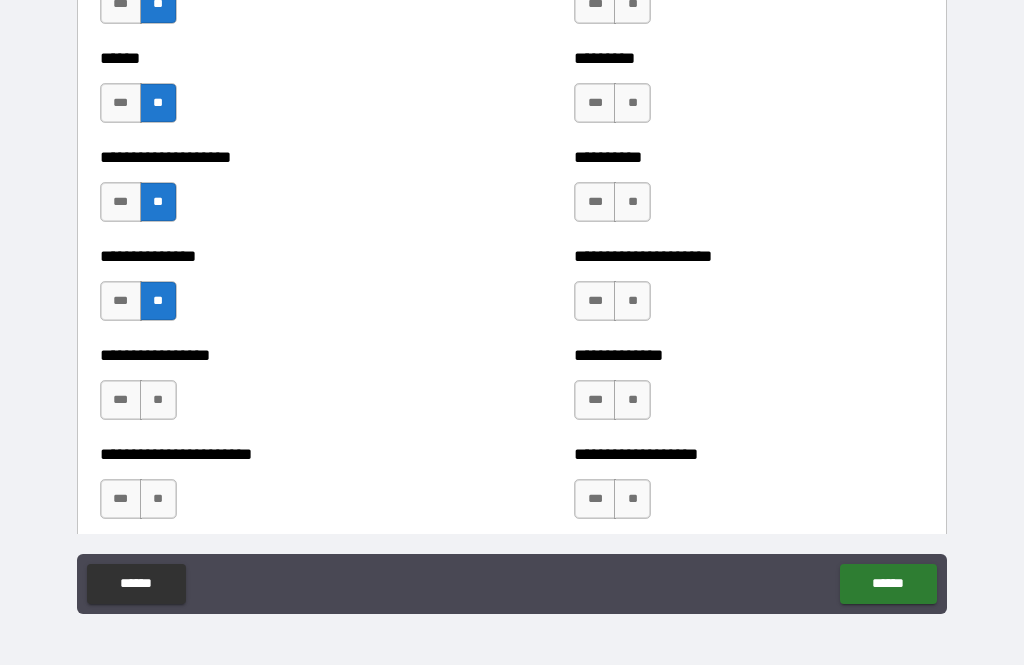 click on "***" at bounding box center (121, 400) 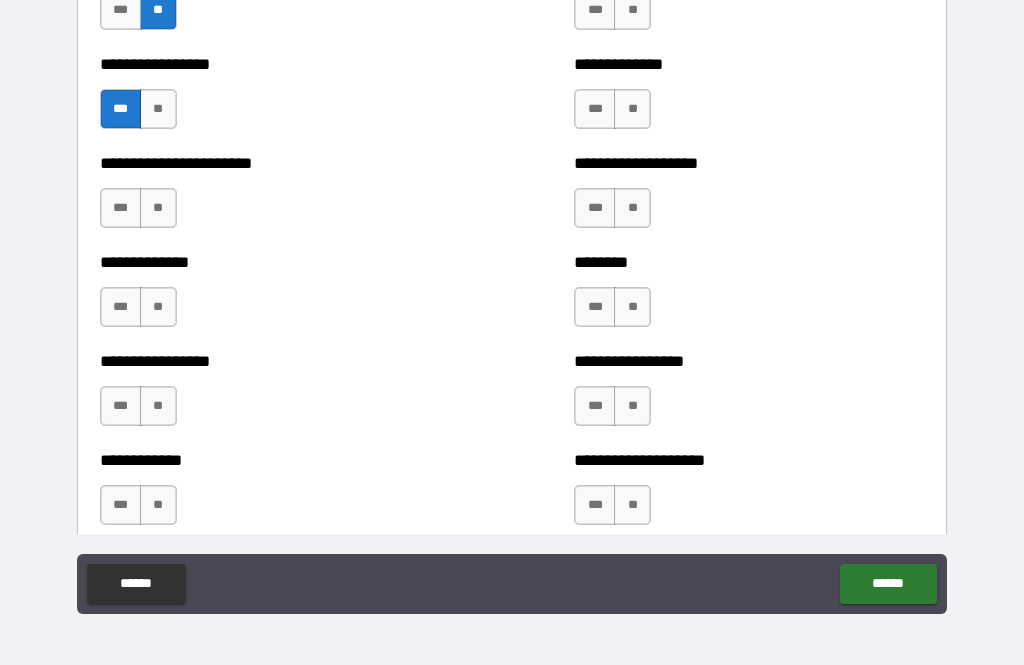scroll, scrollTop: 3479, scrollLeft: 0, axis: vertical 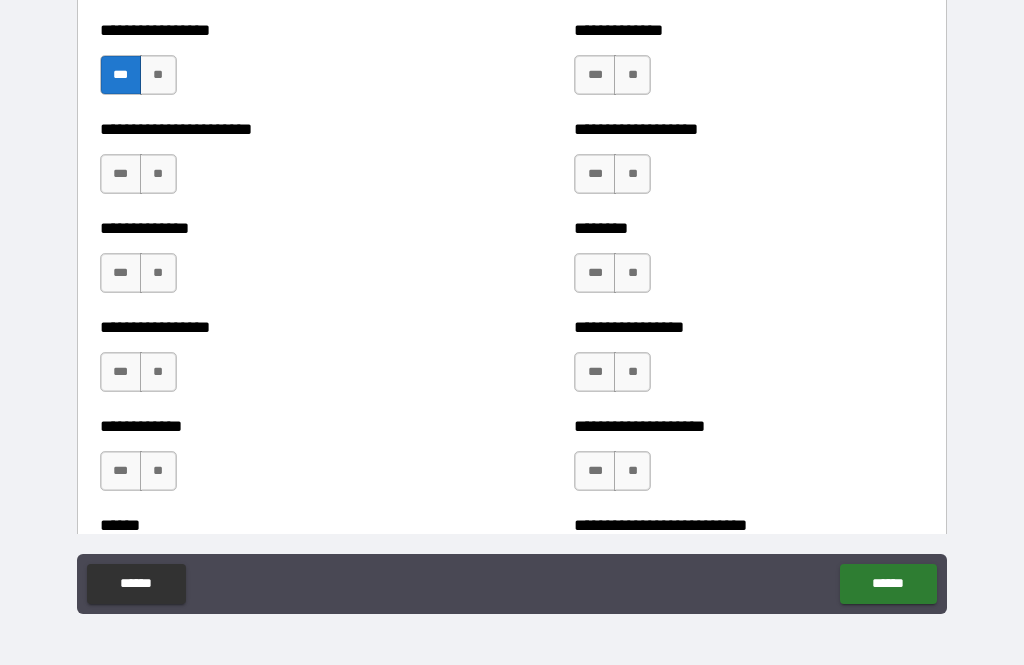 click on "**" at bounding box center (158, 174) 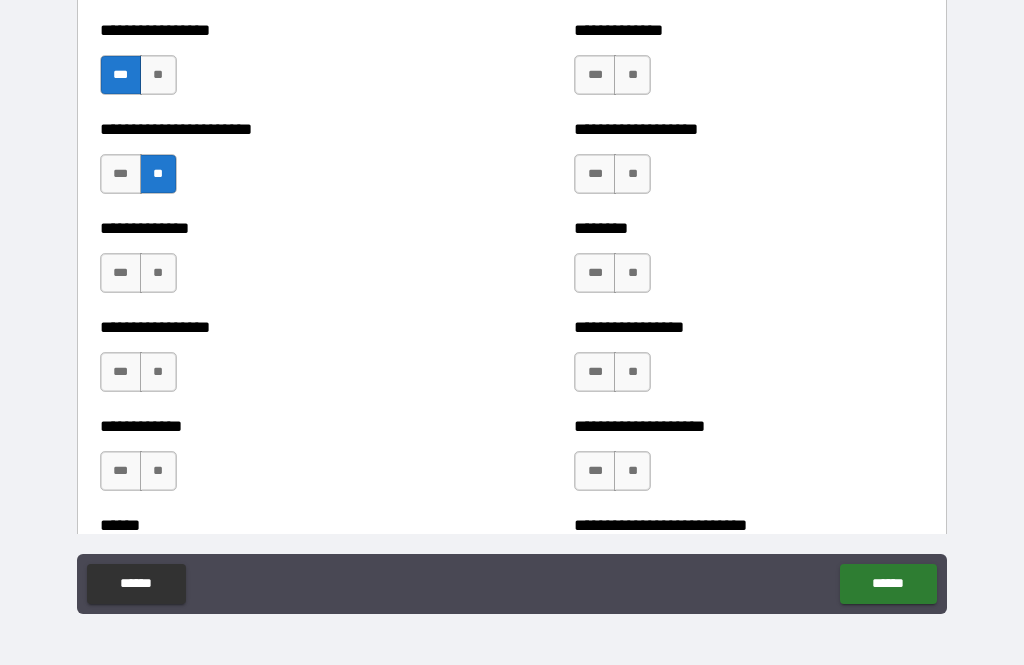 click on "**" at bounding box center [158, 273] 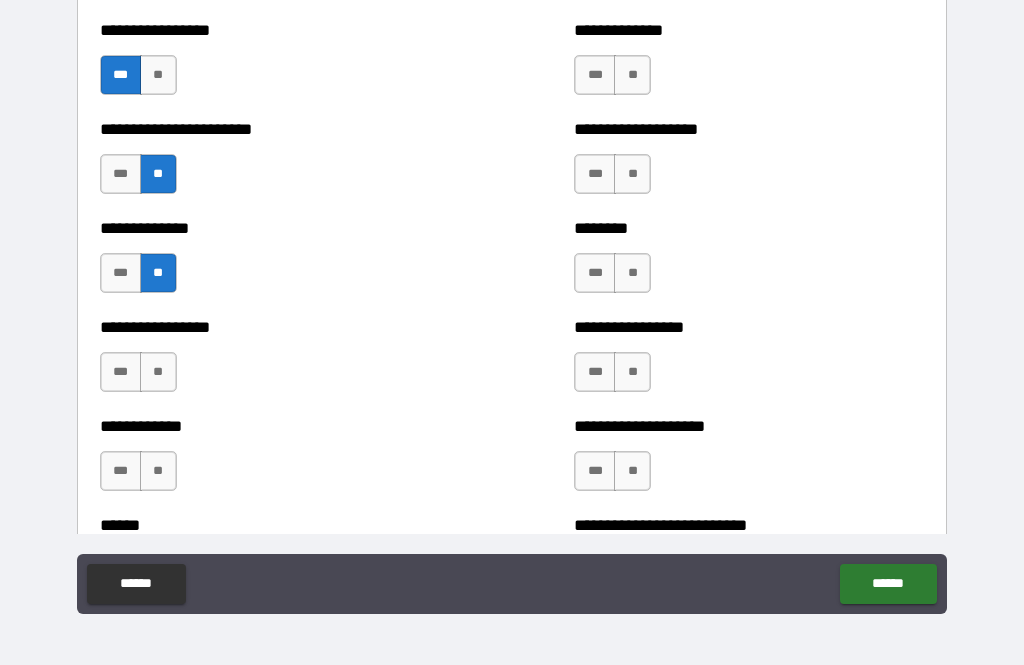 click on "**" at bounding box center (158, 372) 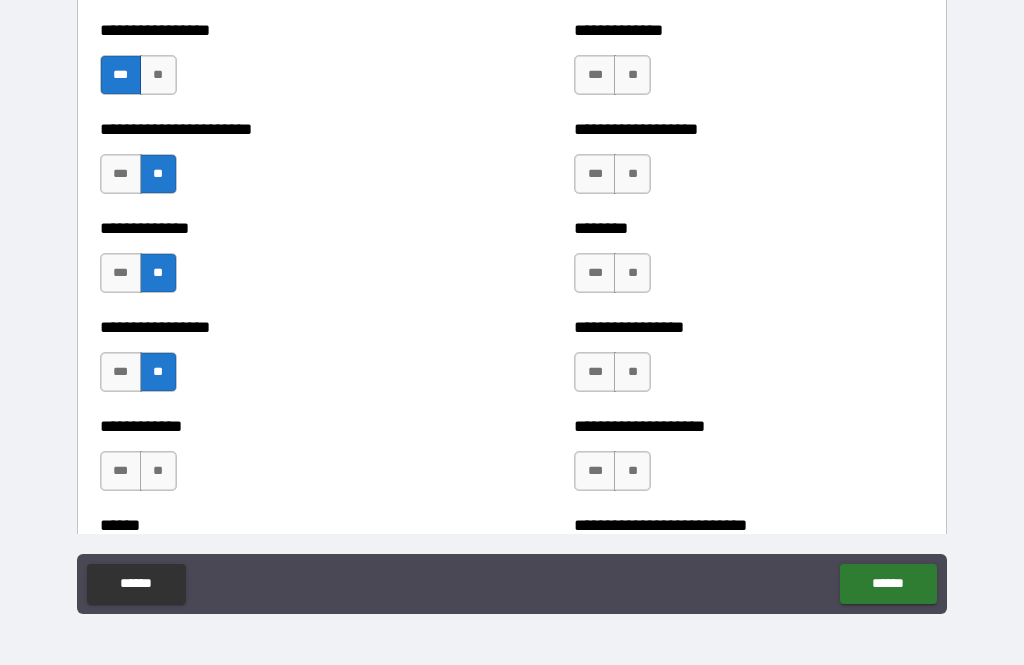 click on "**" at bounding box center [158, 471] 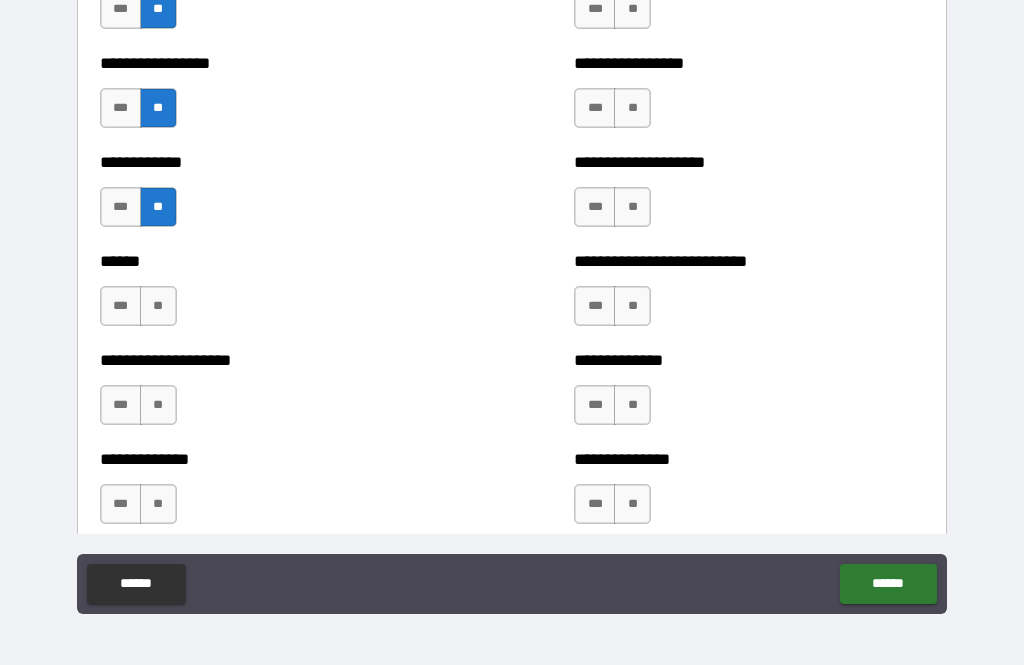 scroll, scrollTop: 3744, scrollLeft: 0, axis: vertical 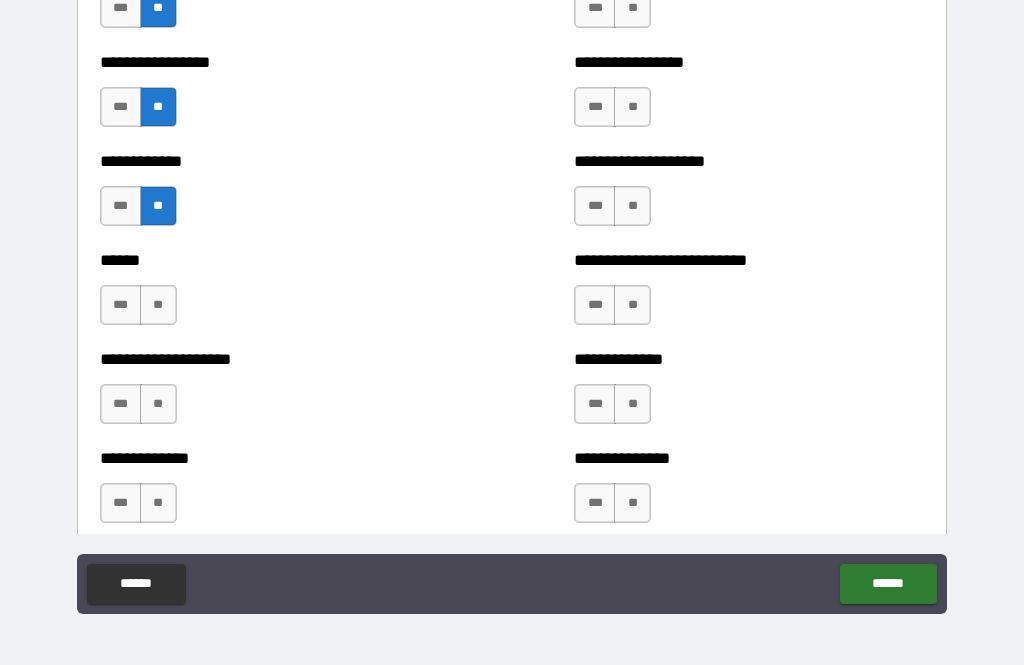 click on "**" at bounding box center [158, 305] 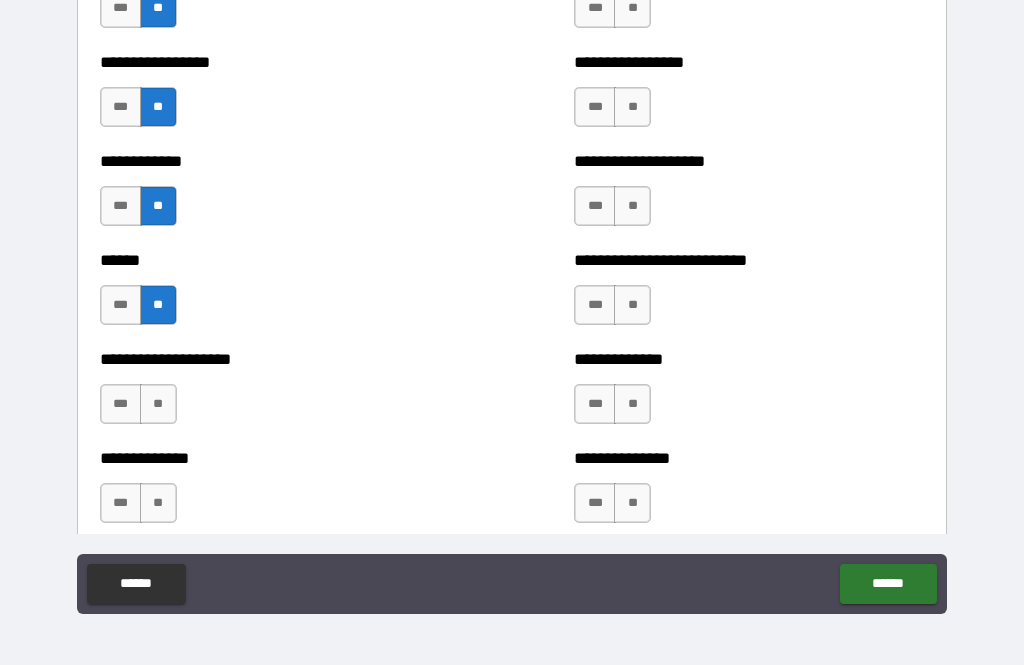 click on "**" at bounding box center (158, 404) 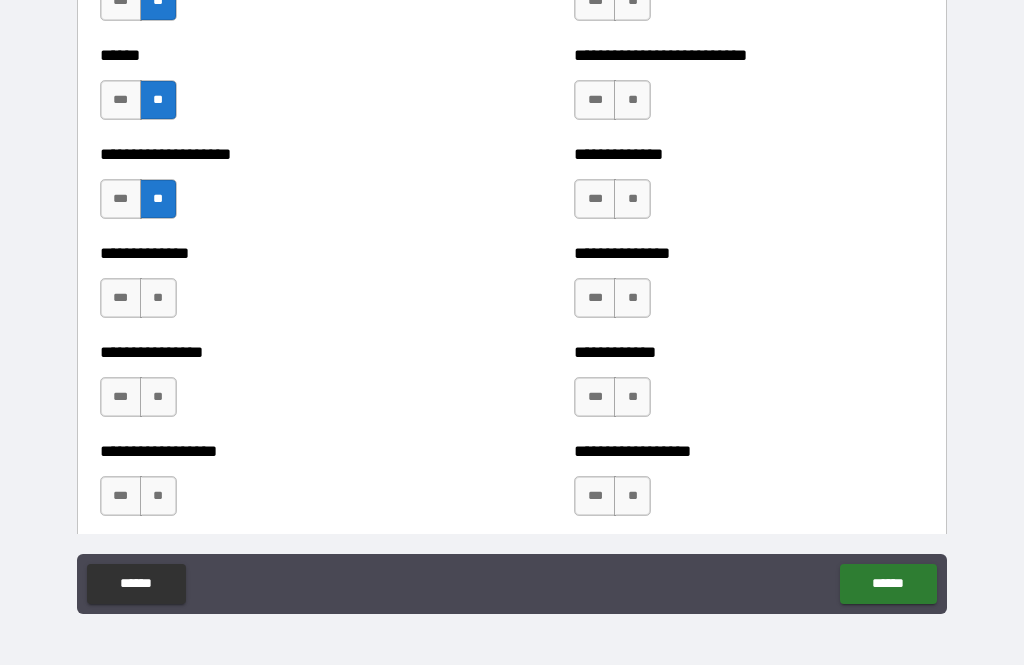 scroll, scrollTop: 4020, scrollLeft: 0, axis: vertical 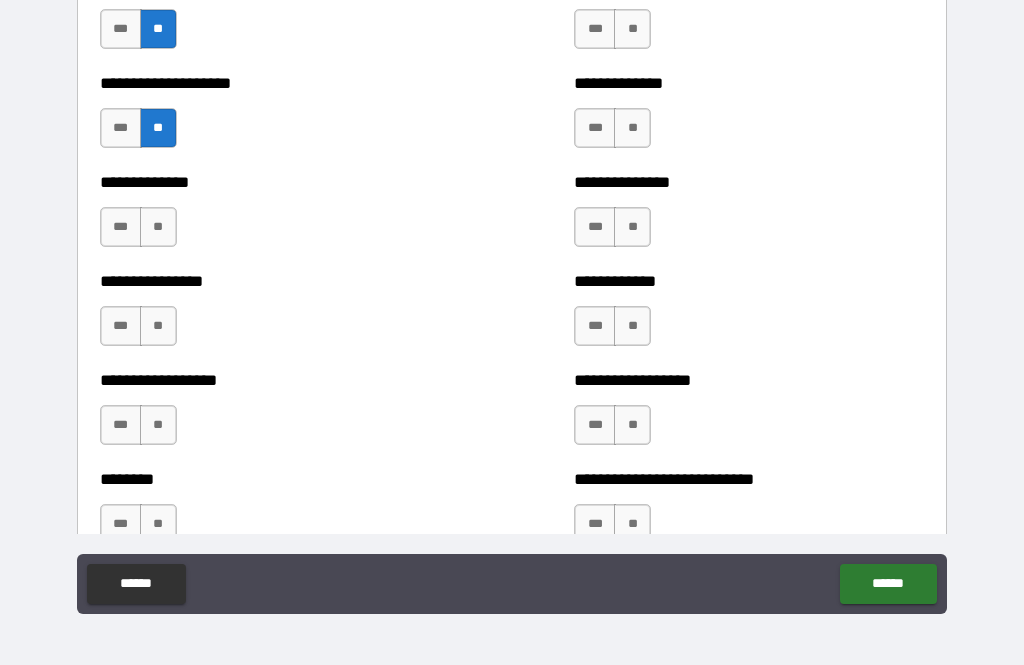 click on "**" at bounding box center [158, 227] 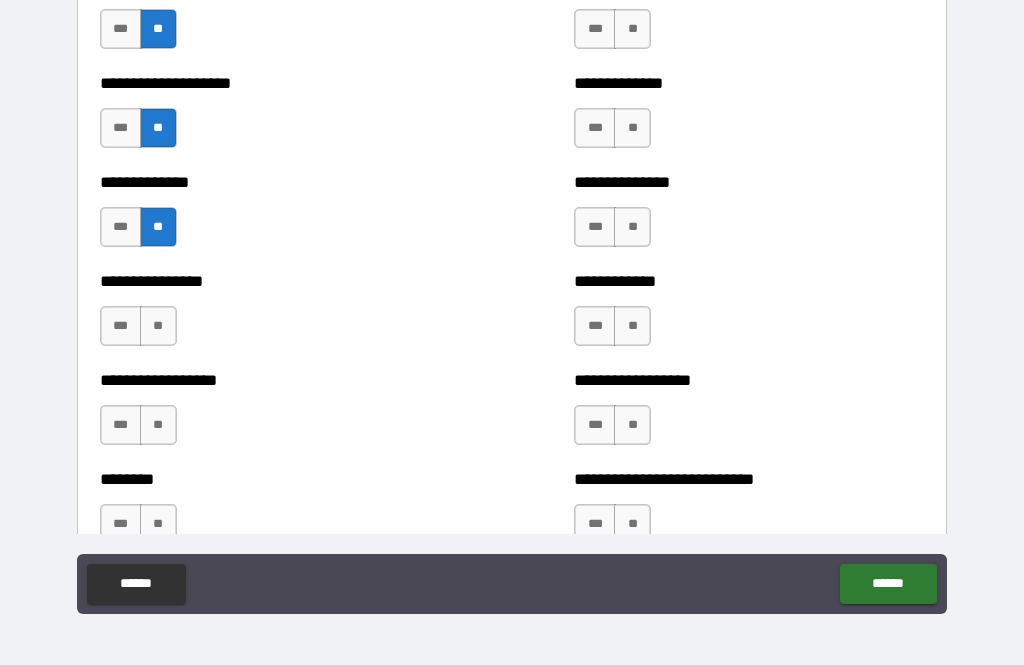 click on "**" at bounding box center [158, 326] 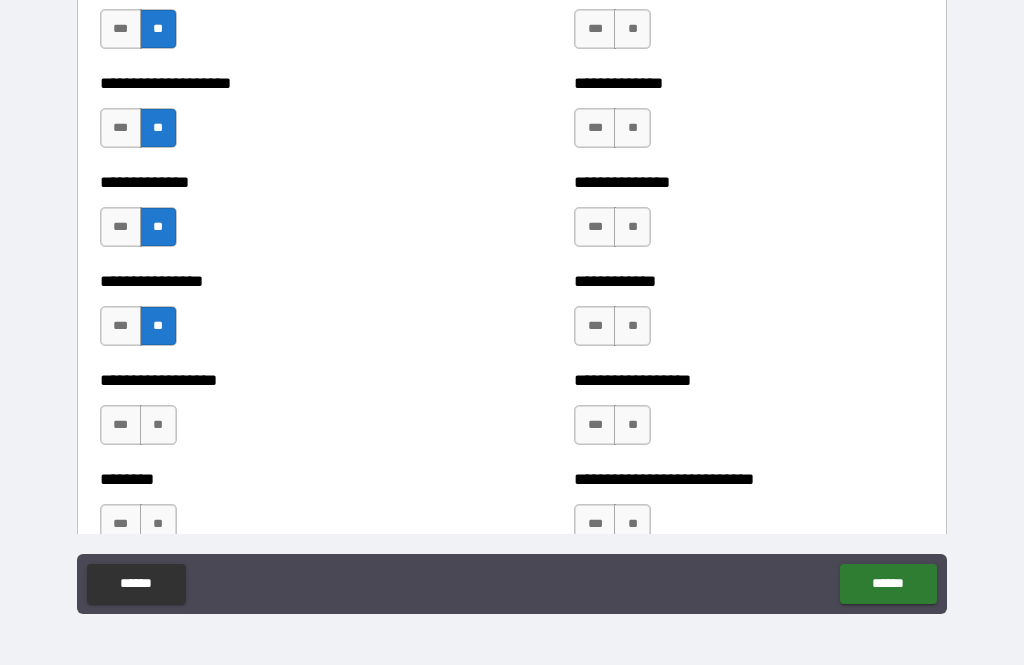 click on "**" at bounding box center [158, 425] 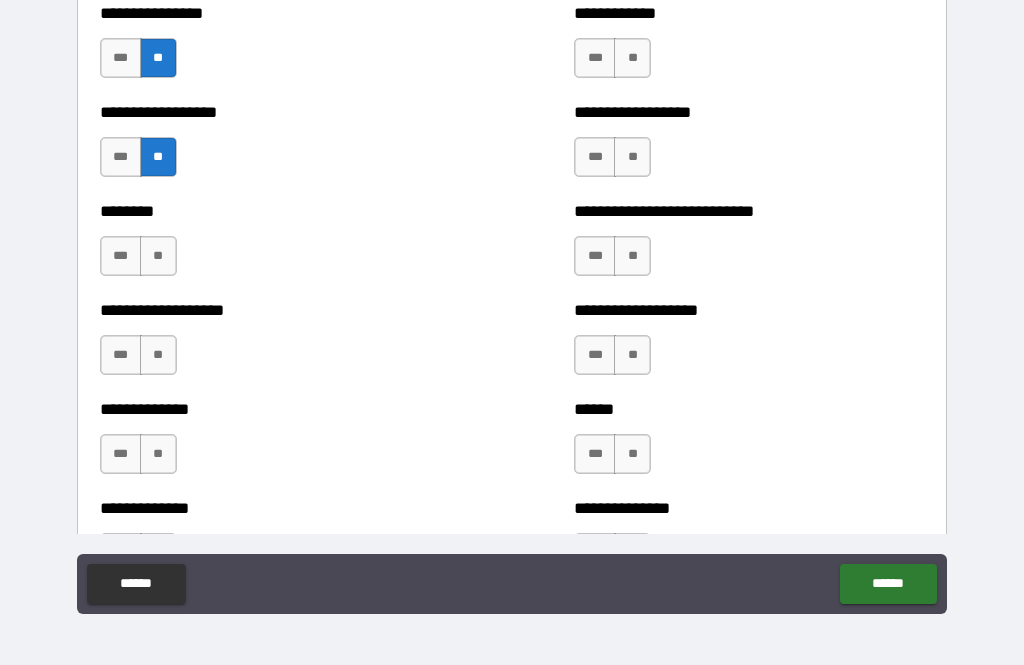 scroll, scrollTop: 4298, scrollLeft: 0, axis: vertical 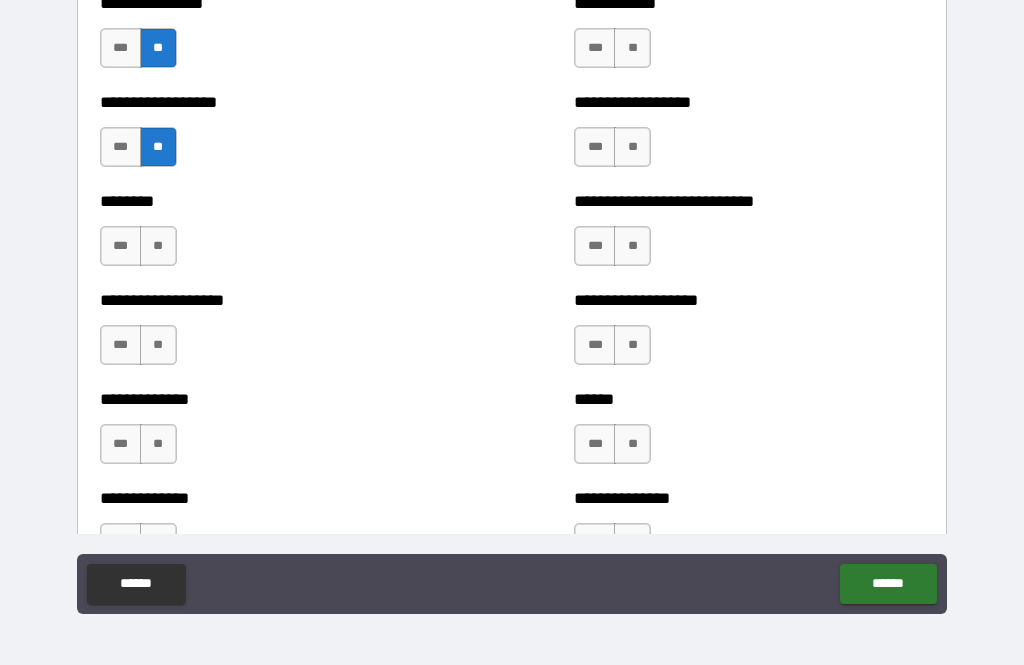 click on "**" at bounding box center [158, 246] 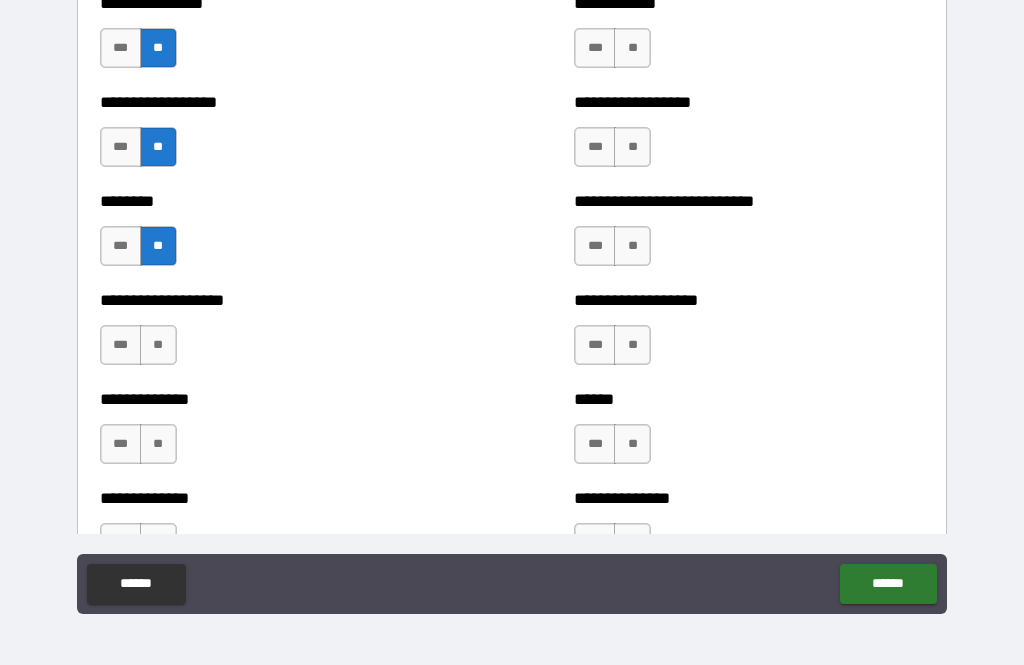 click on "**" at bounding box center (158, 345) 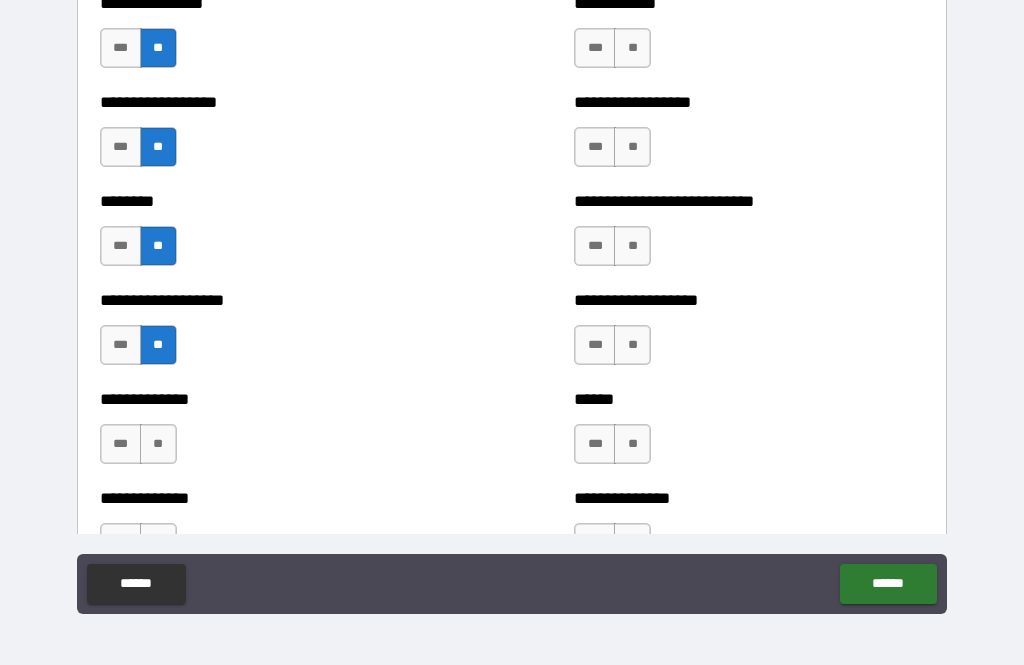 click on "**" at bounding box center (158, 444) 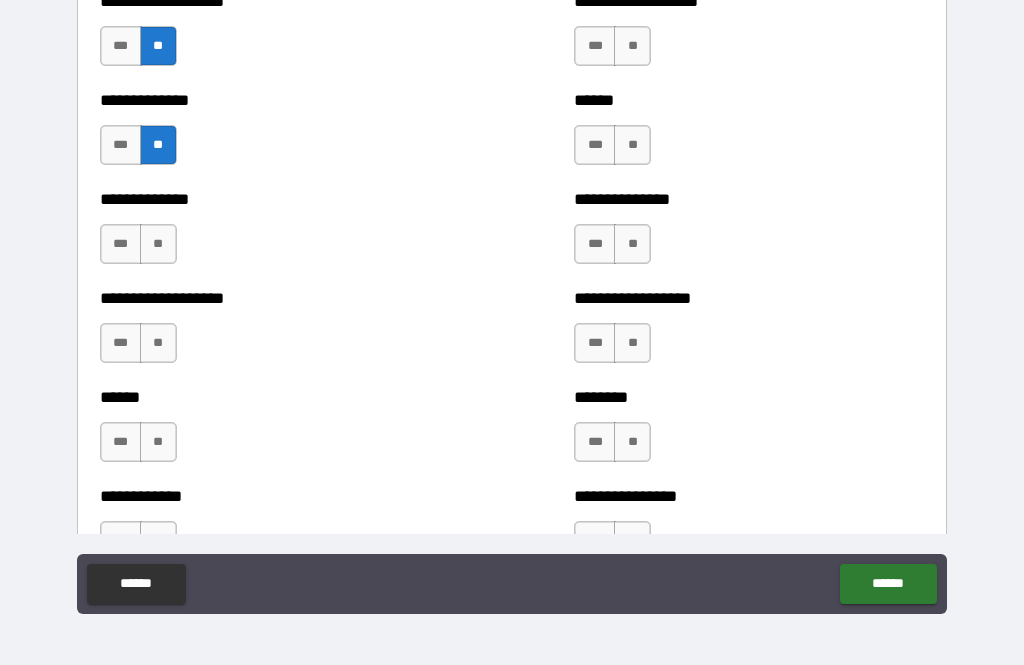 scroll, scrollTop: 4617, scrollLeft: 0, axis: vertical 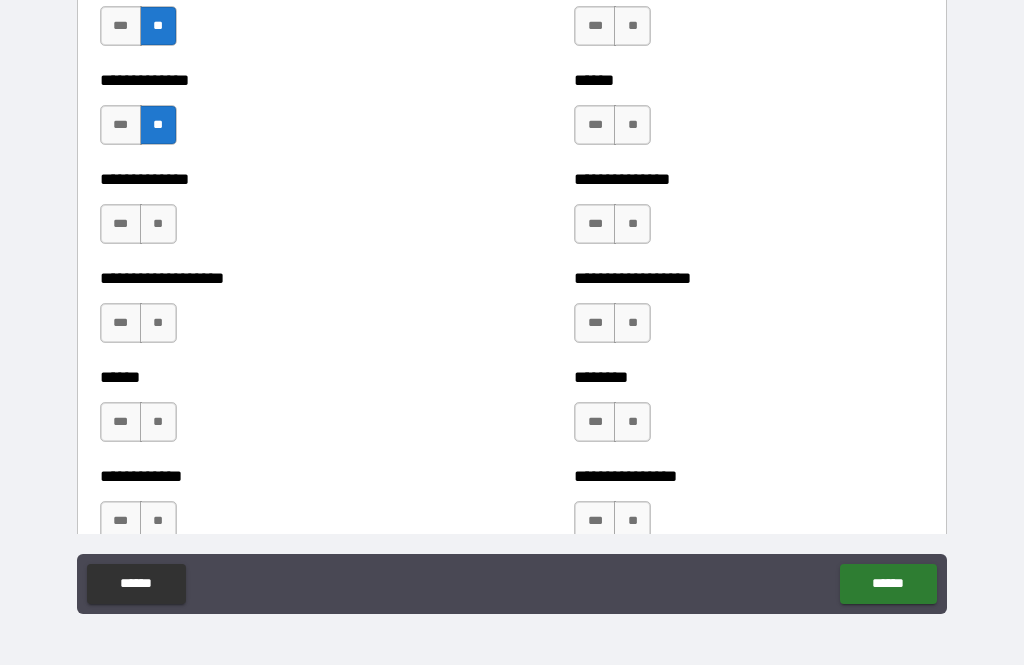 click on "**" at bounding box center (158, 224) 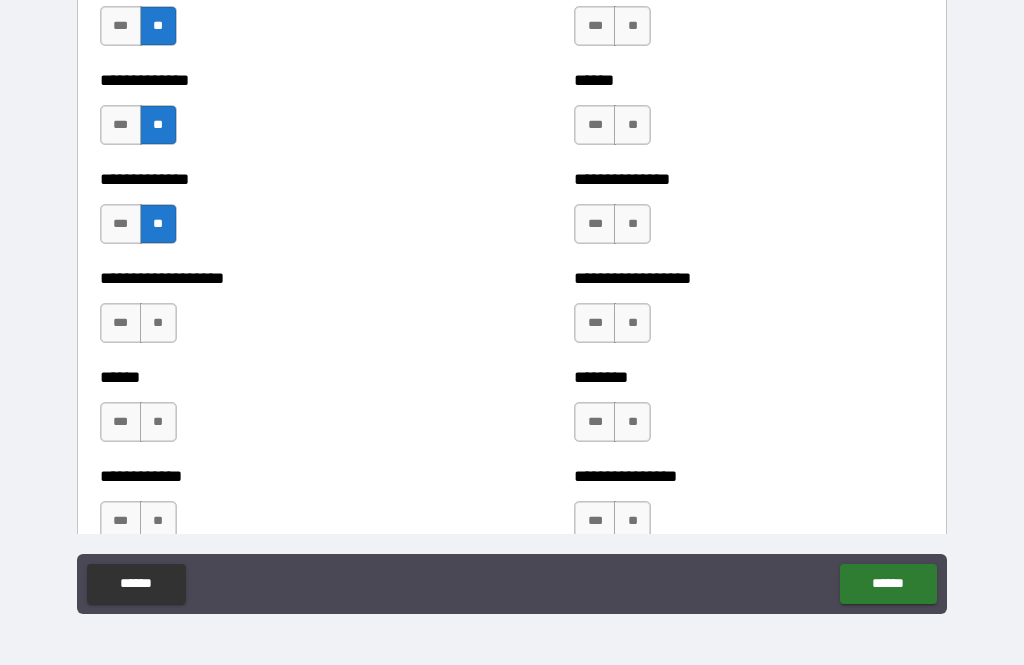 click on "**" at bounding box center (158, 323) 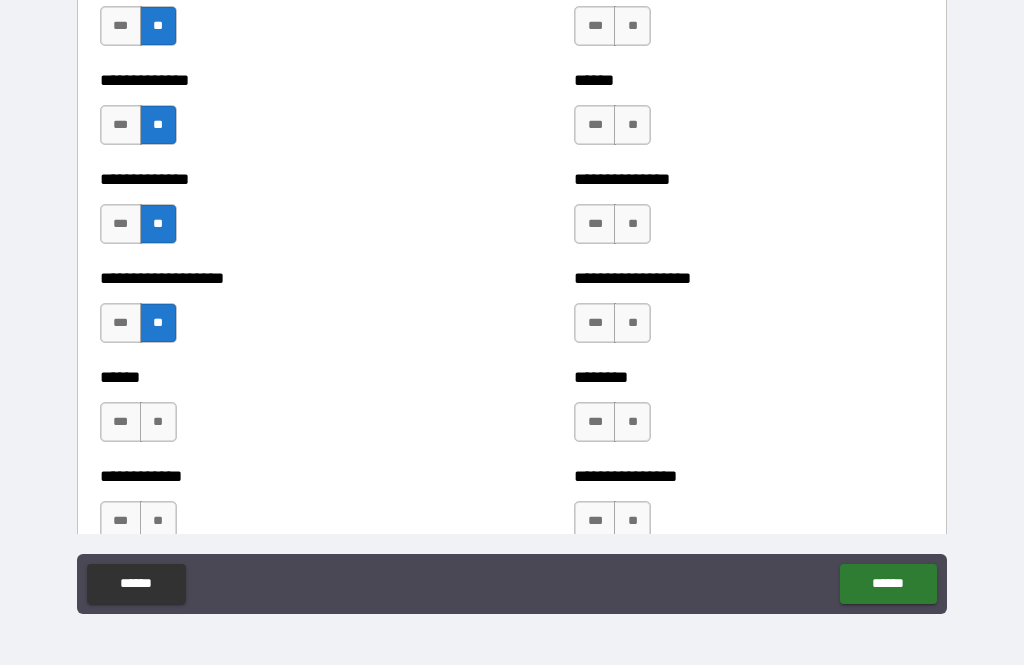 click on "**" at bounding box center [158, 422] 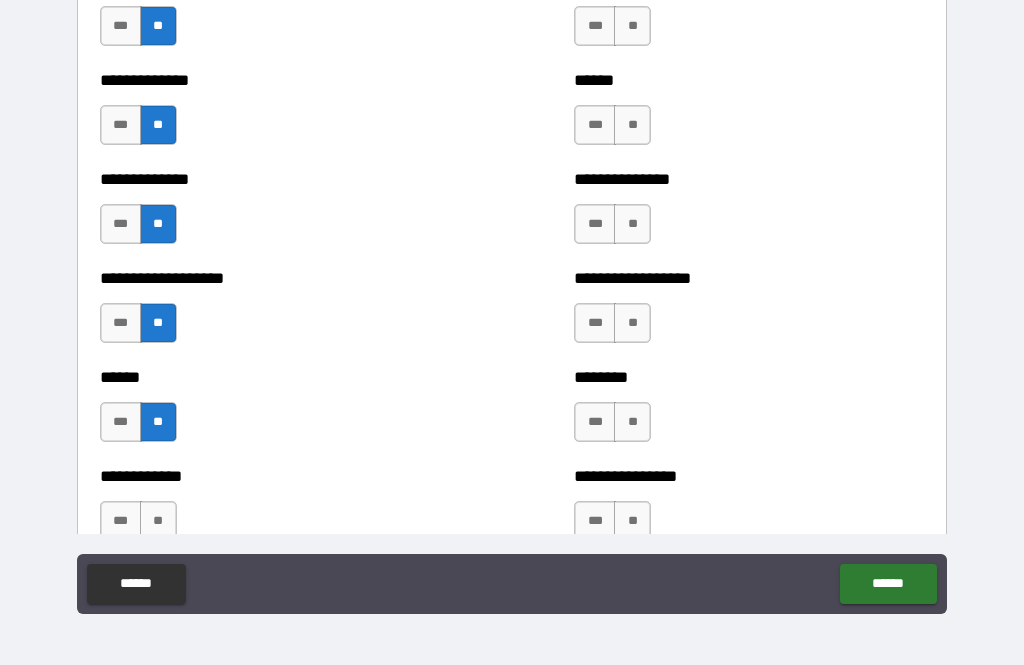 click on "**" at bounding box center [158, 521] 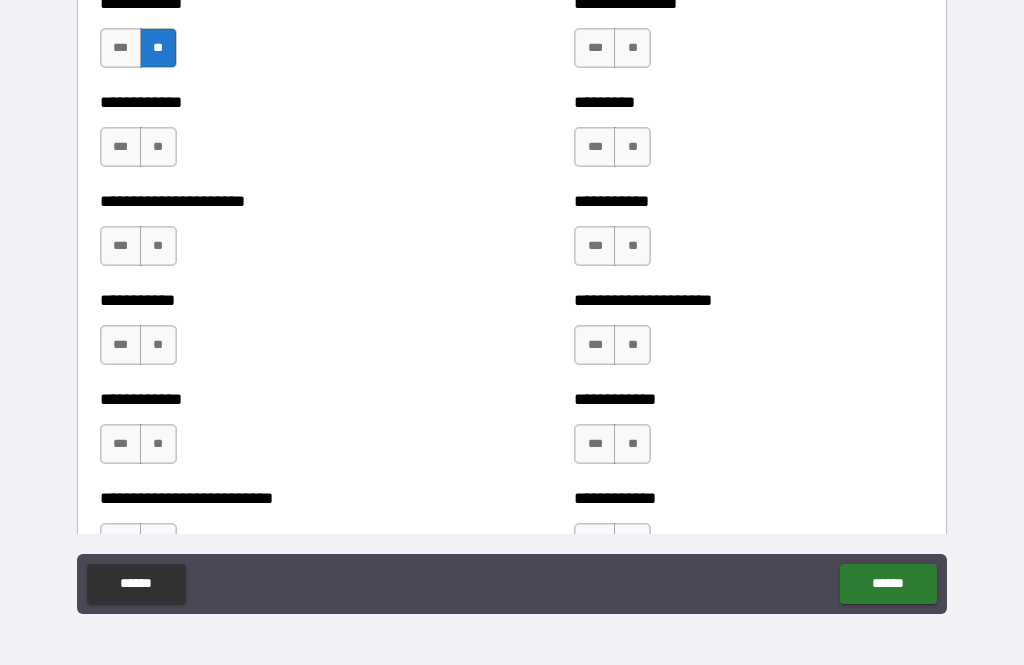 scroll, scrollTop: 5091, scrollLeft: 0, axis: vertical 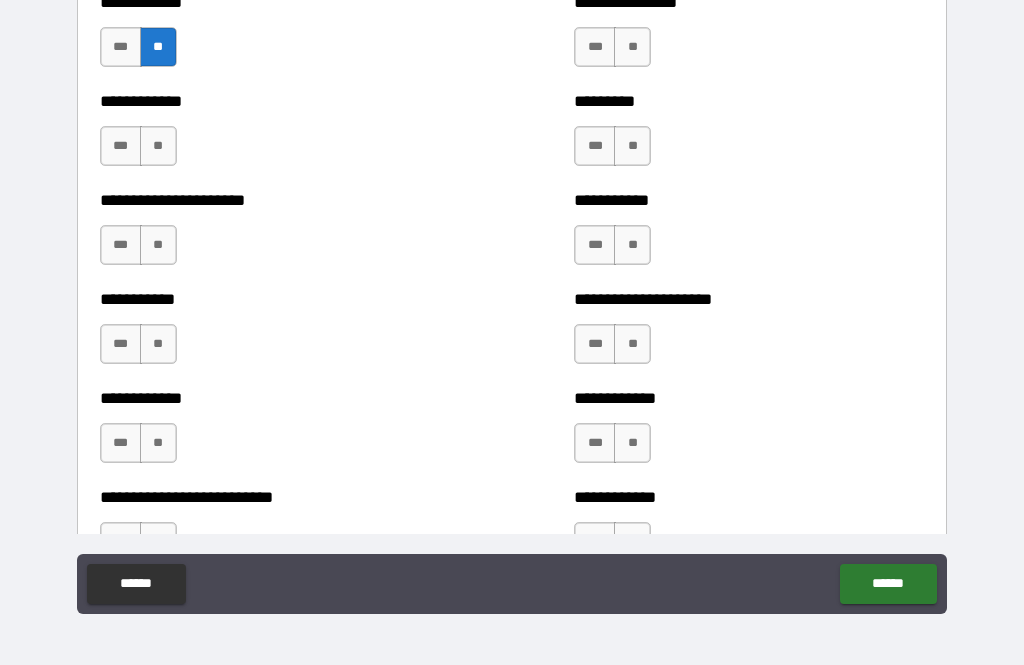 click on "**" at bounding box center [158, 146] 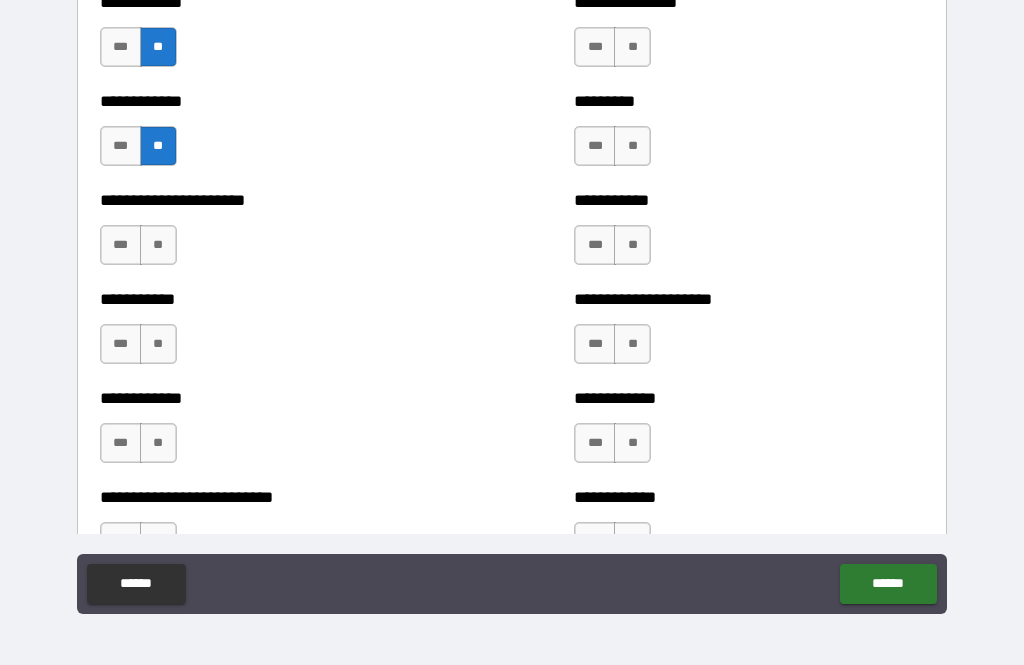 click on "**" at bounding box center [158, 245] 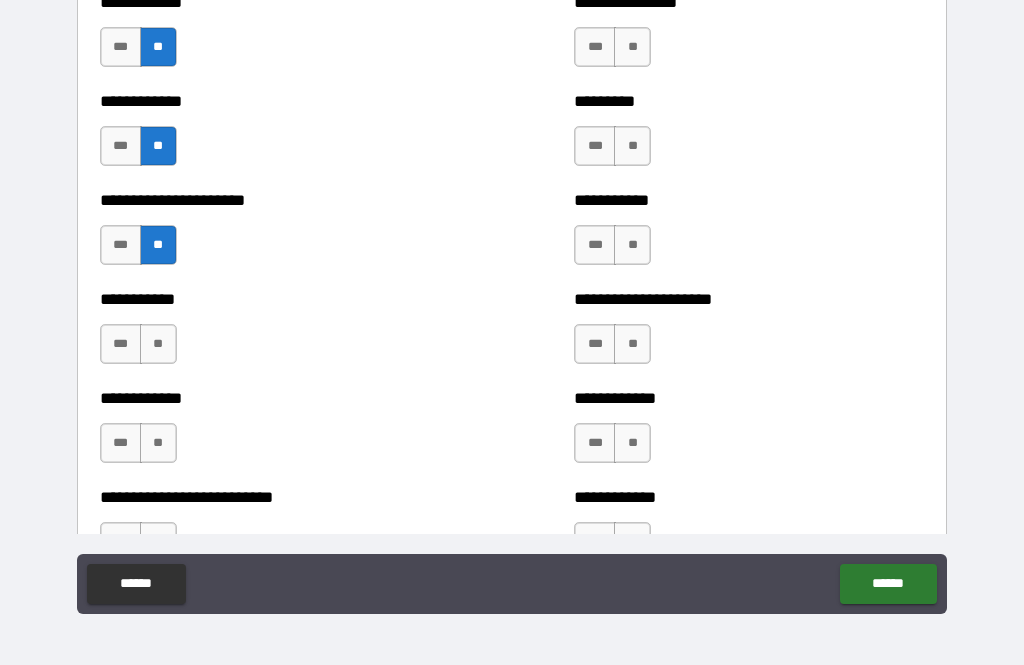 click on "**" at bounding box center (158, 344) 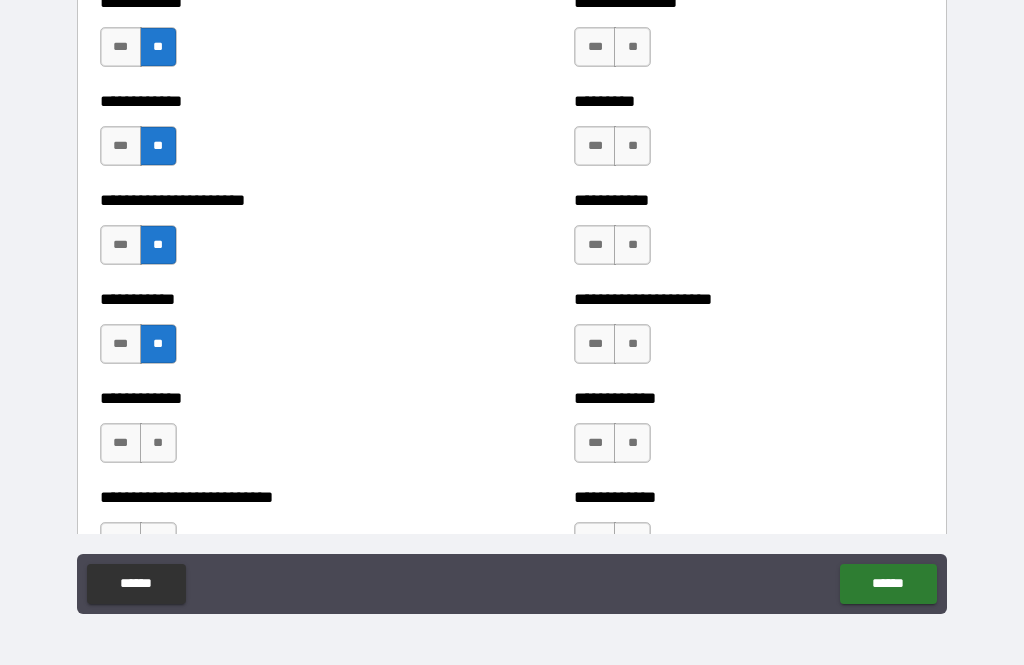 click on "**" at bounding box center [158, 443] 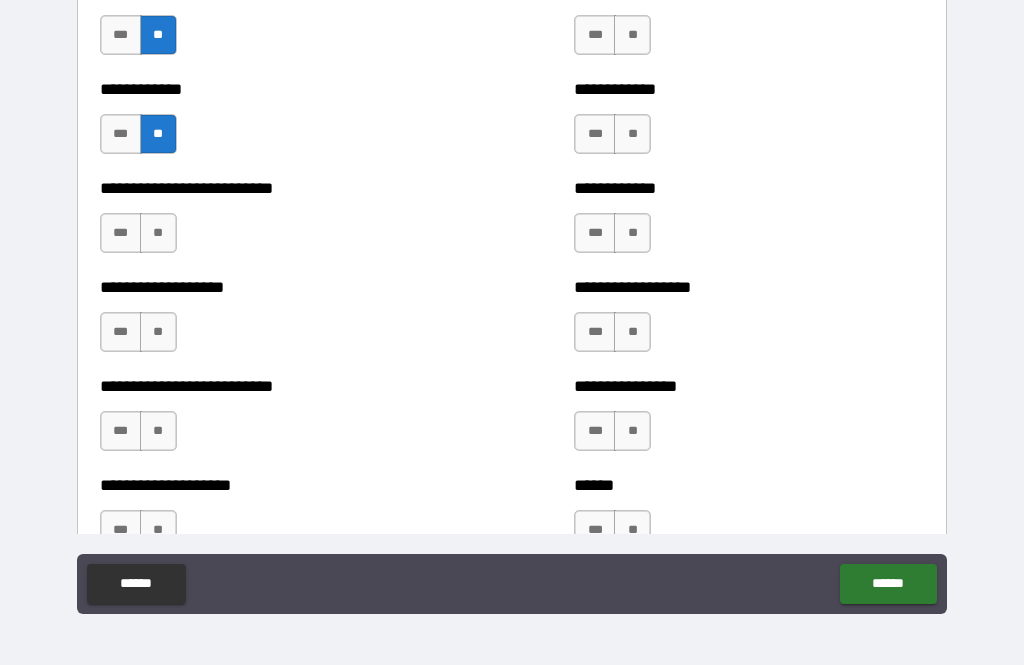 scroll, scrollTop: 5401, scrollLeft: 0, axis: vertical 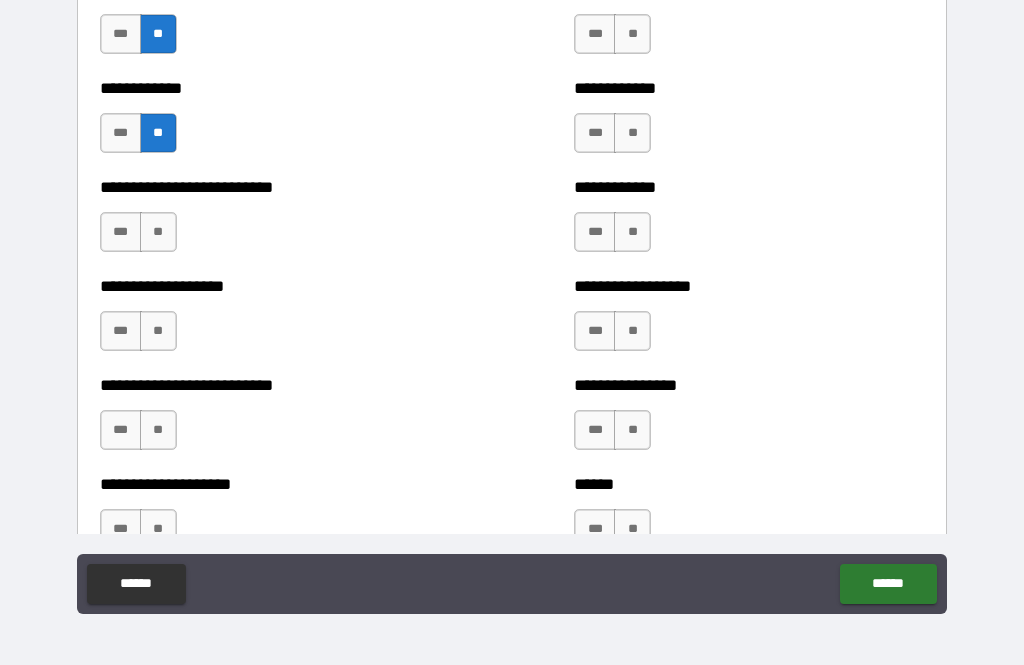 click on "**" at bounding box center (158, 232) 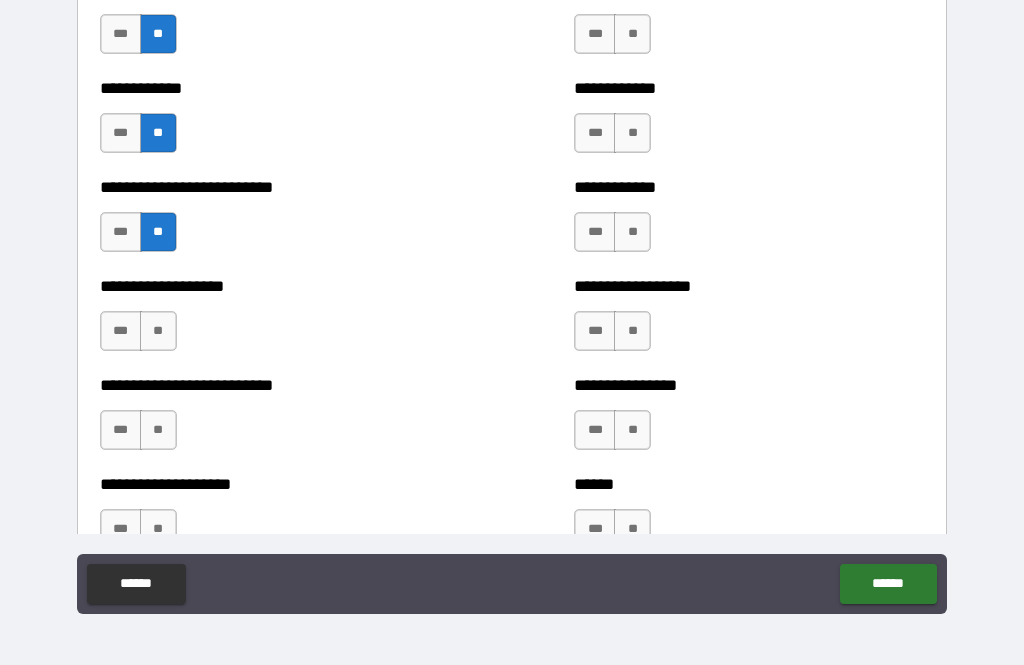 click on "**" at bounding box center [158, 331] 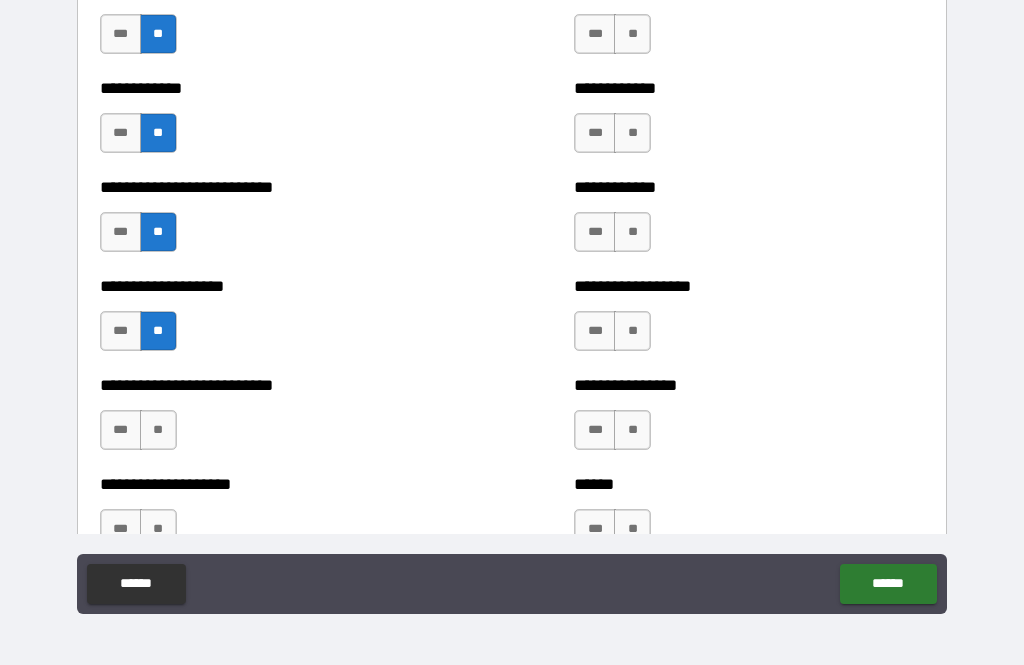 click on "**" at bounding box center (158, 430) 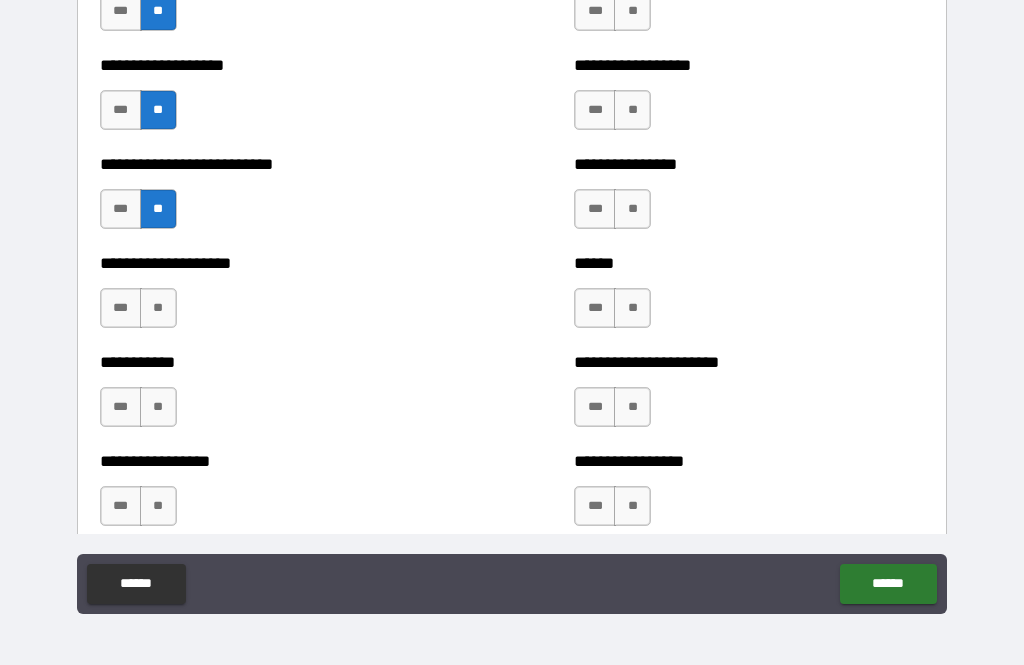 scroll, scrollTop: 5623, scrollLeft: 0, axis: vertical 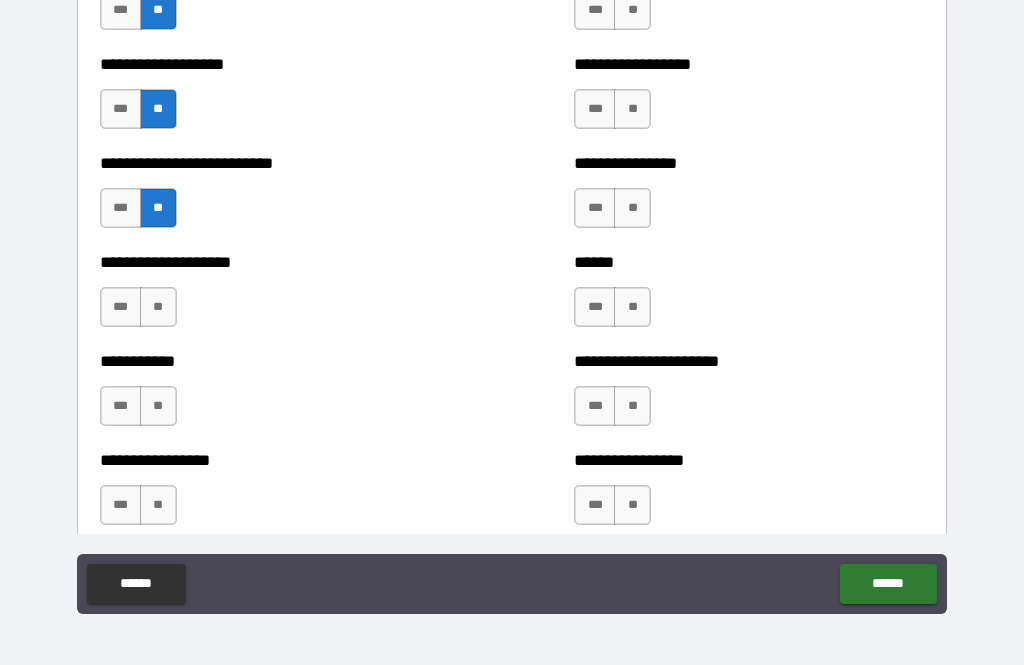 click on "**" at bounding box center (158, 307) 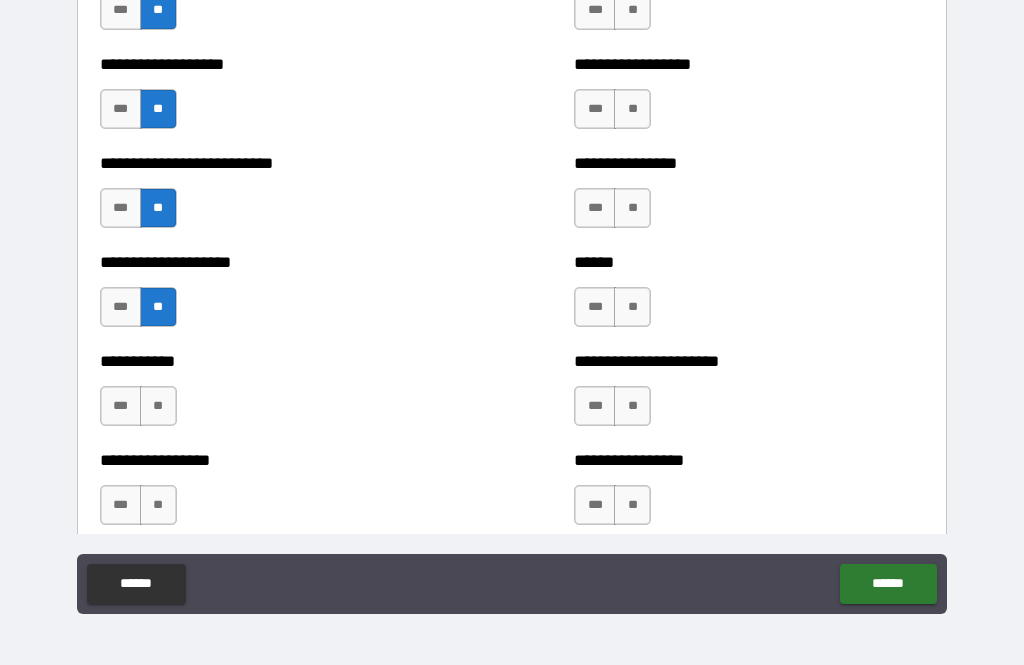 click on "**" at bounding box center (158, 406) 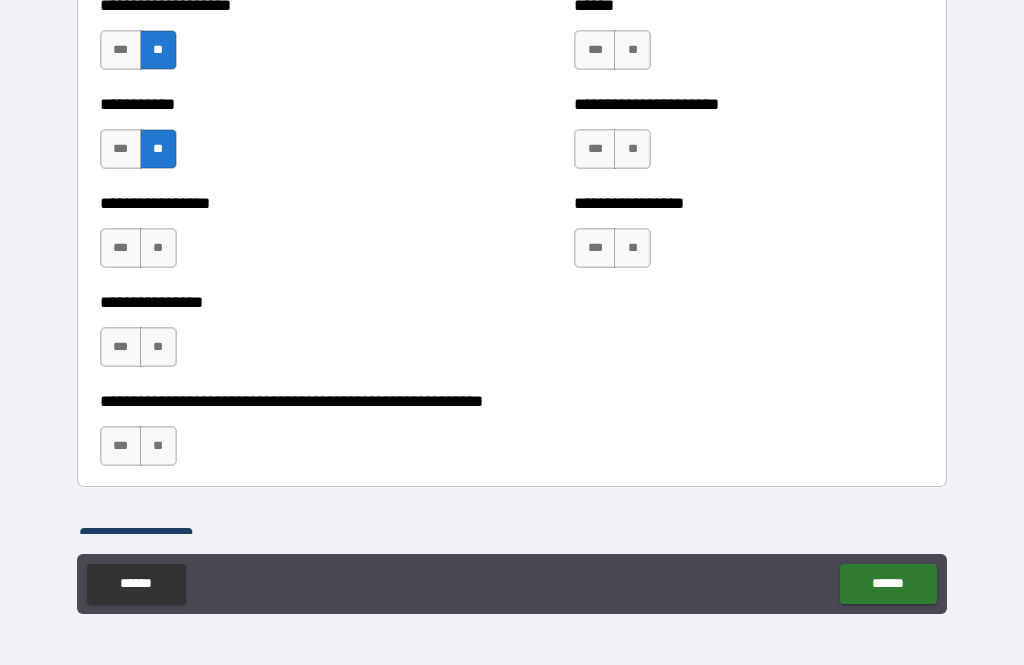 scroll, scrollTop: 5891, scrollLeft: 0, axis: vertical 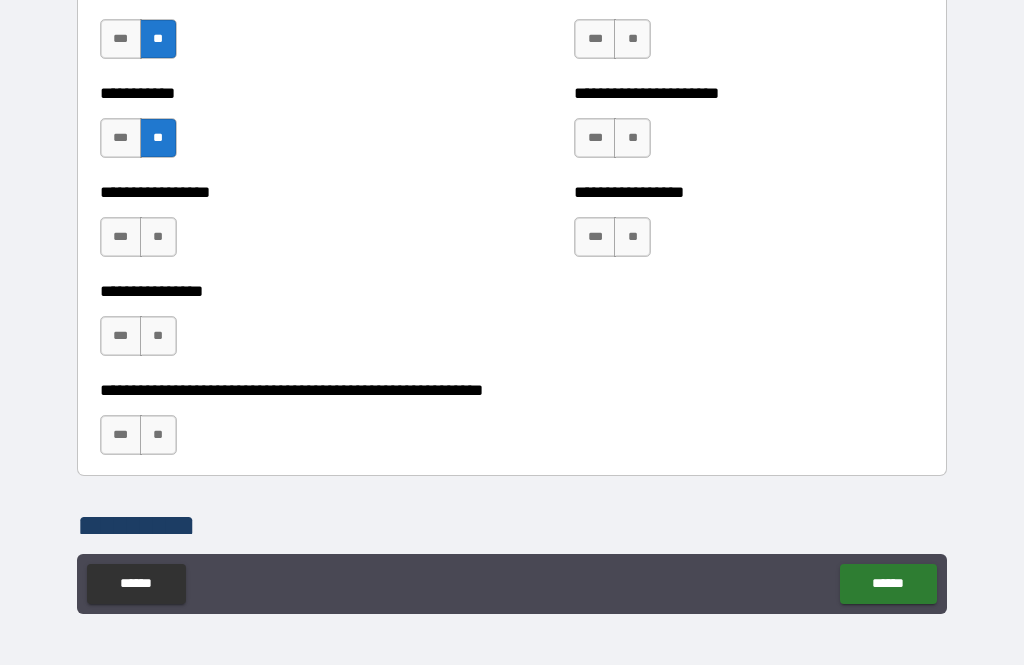 click on "**" at bounding box center [158, 237] 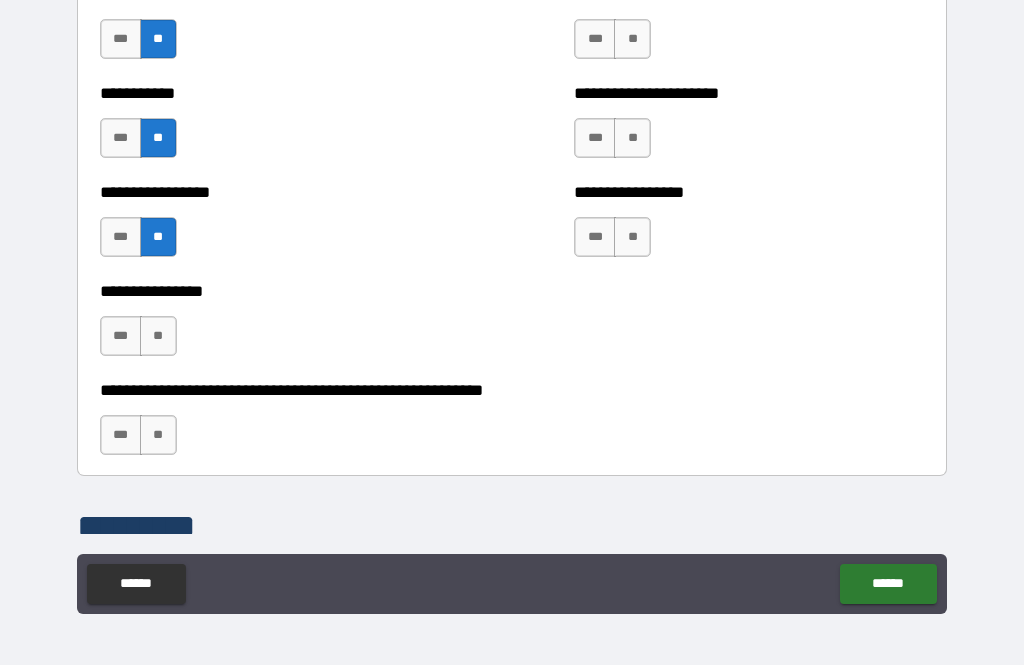 click on "**" at bounding box center [158, 336] 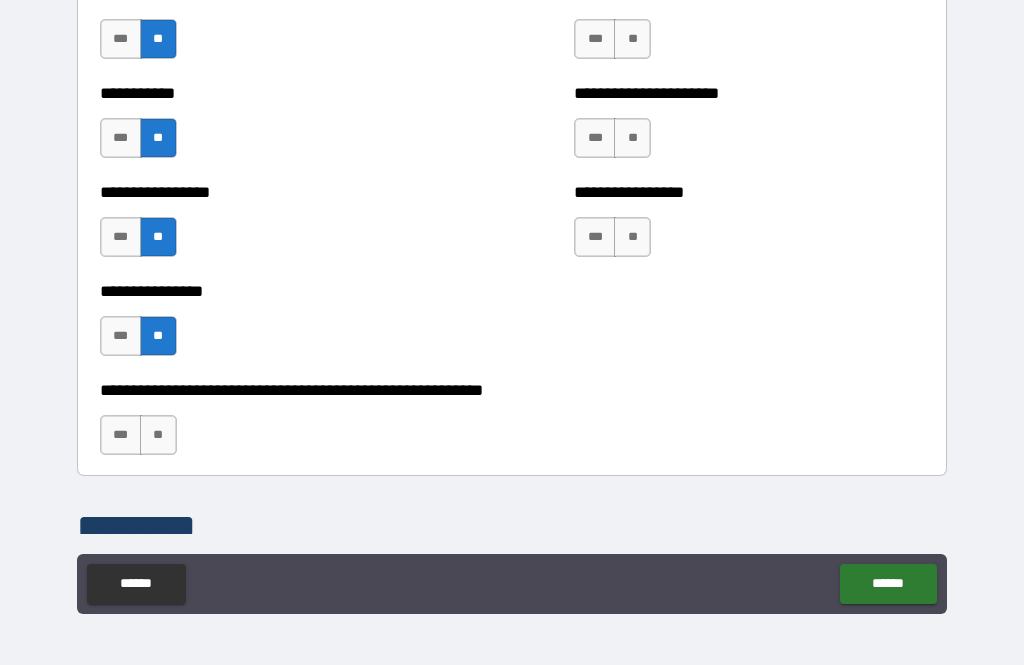 click on "**" at bounding box center [158, 435] 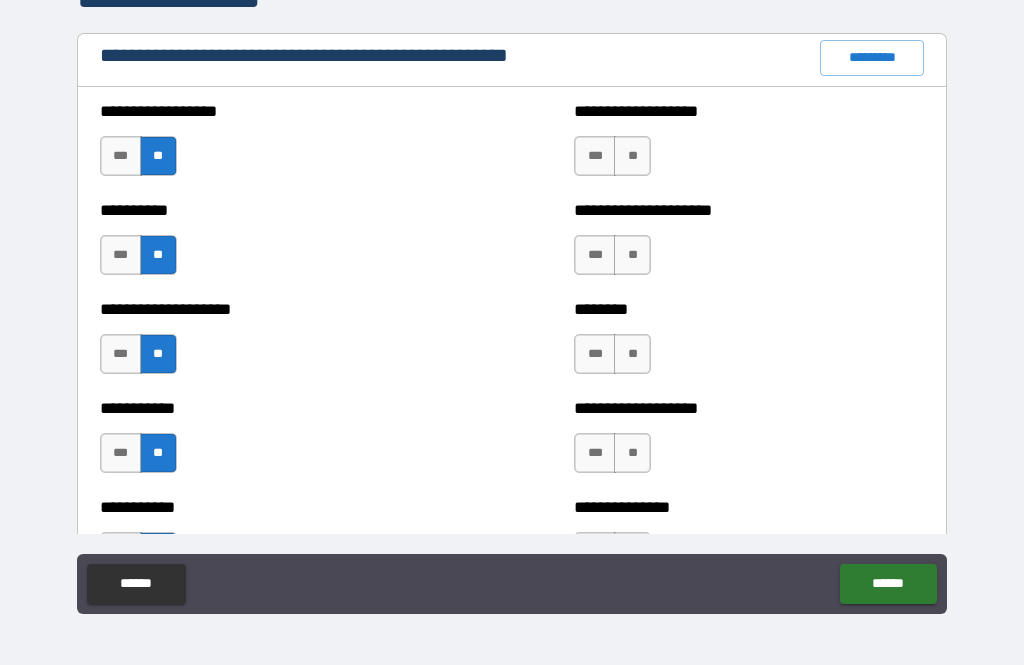 scroll, scrollTop: 2318, scrollLeft: 0, axis: vertical 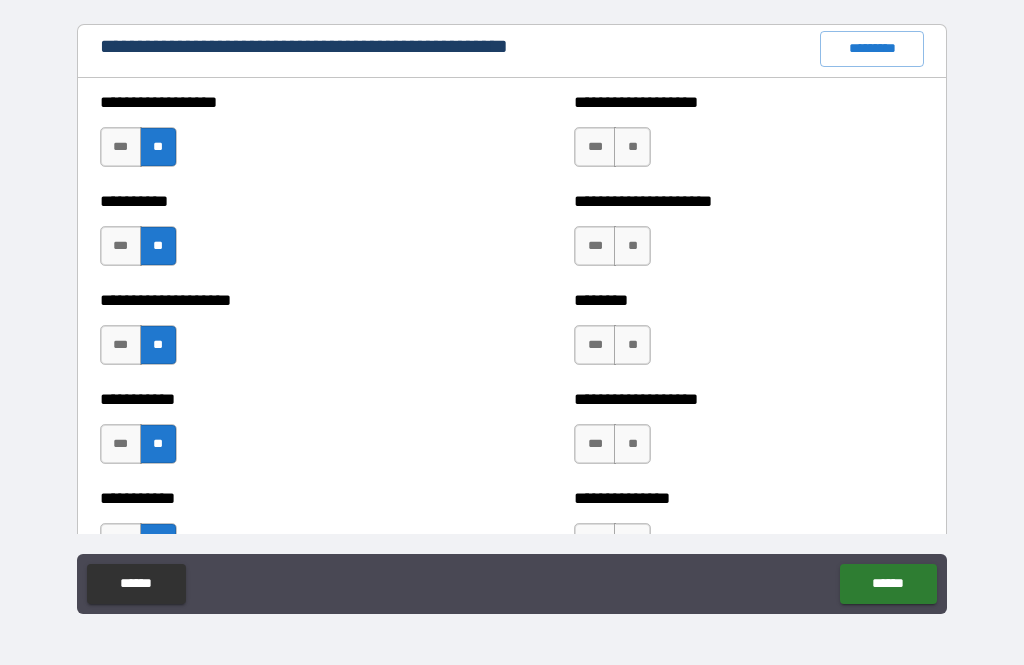 click on "**" at bounding box center (632, 147) 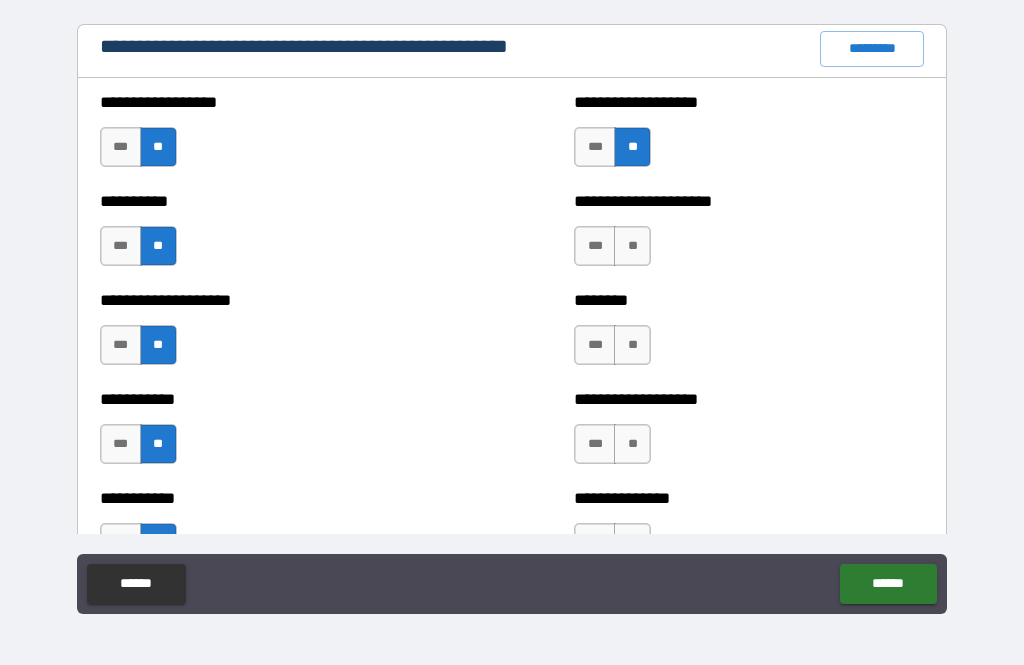 click on "**" at bounding box center (632, 246) 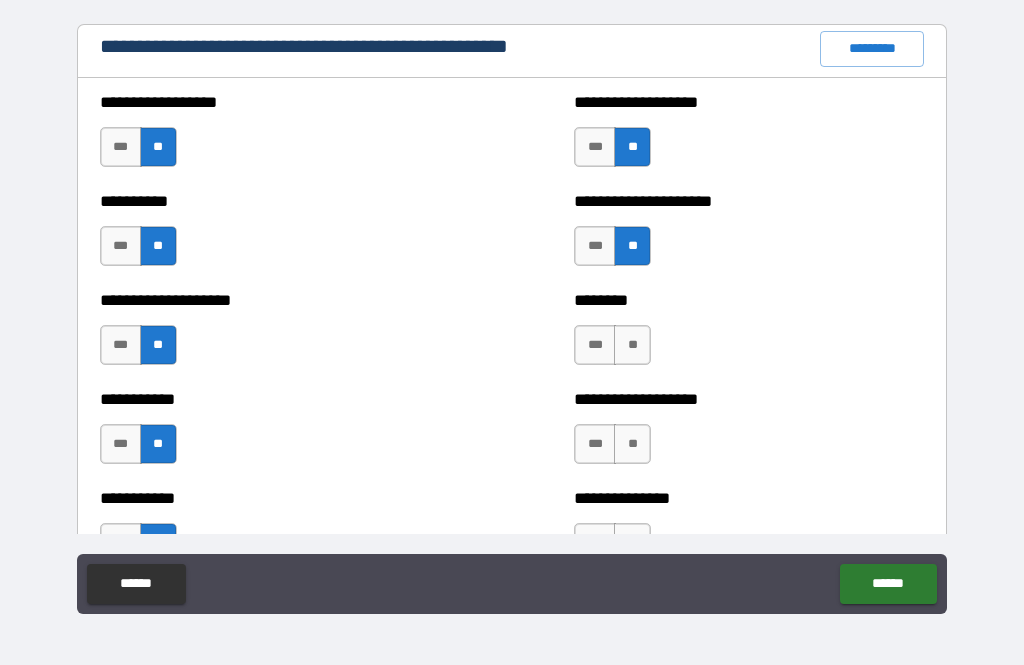 click on "**" at bounding box center [632, 345] 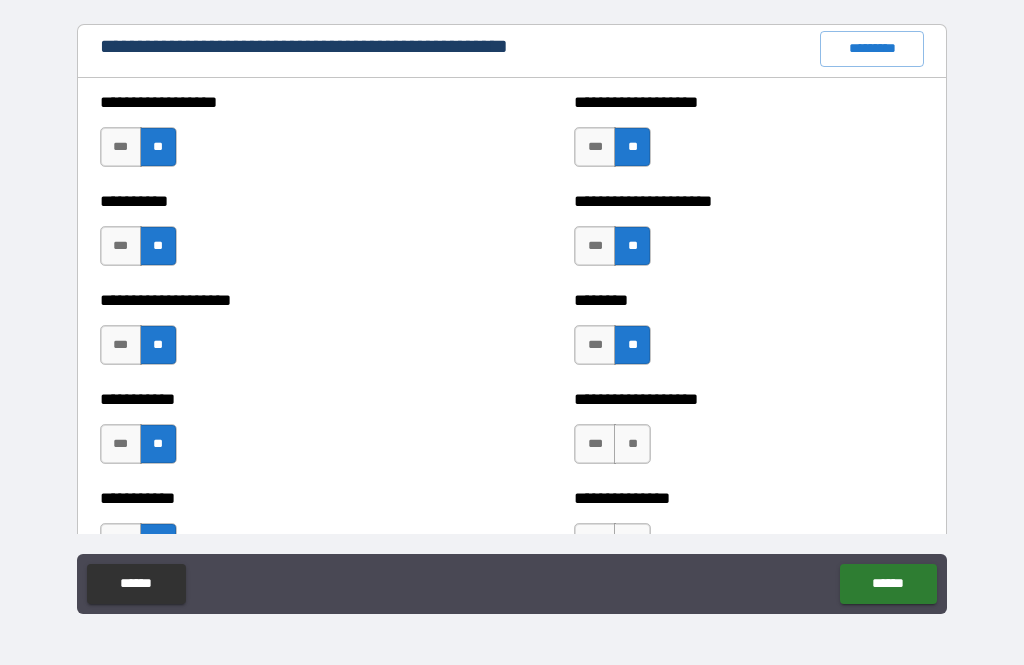 click on "**" at bounding box center [632, 444] 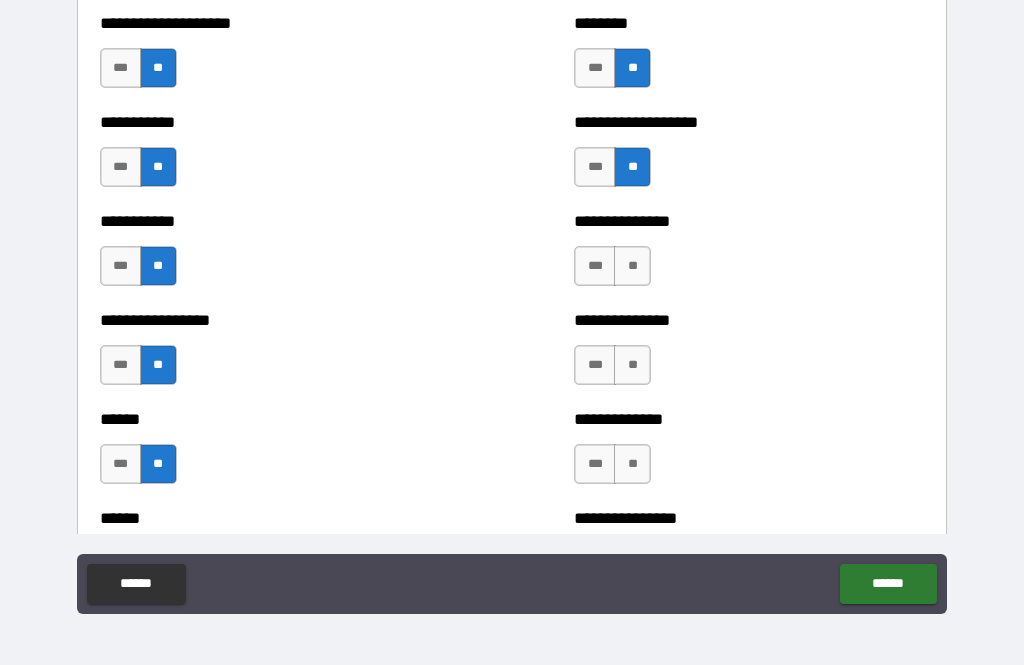 scroll, scrollTop: 2596, scrollLeft: 0, axis: vertical 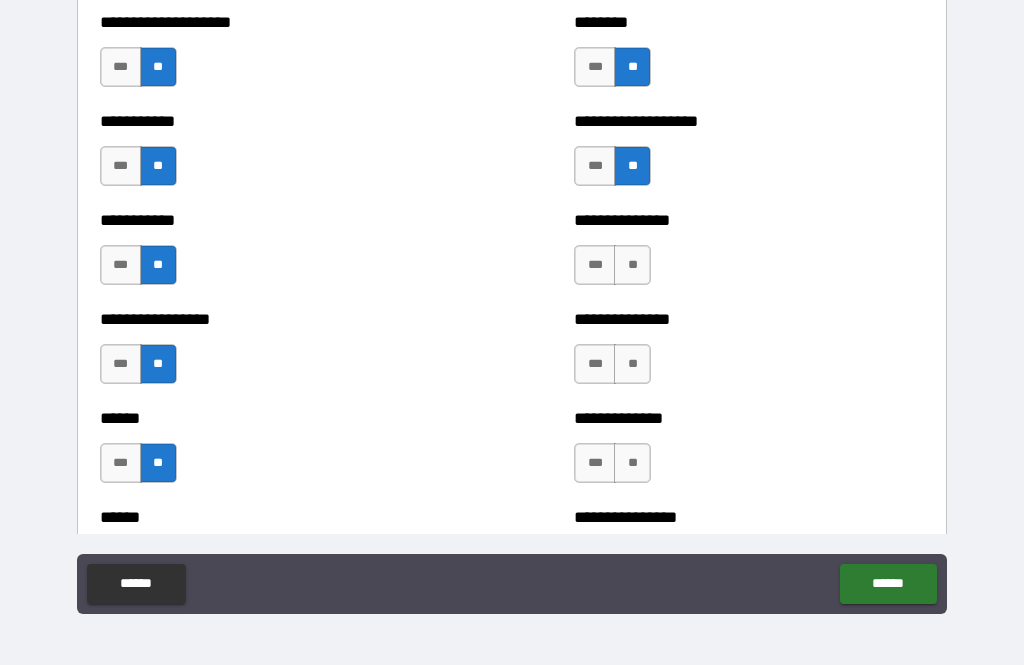 click on "**" at bounding box center [632, 265] 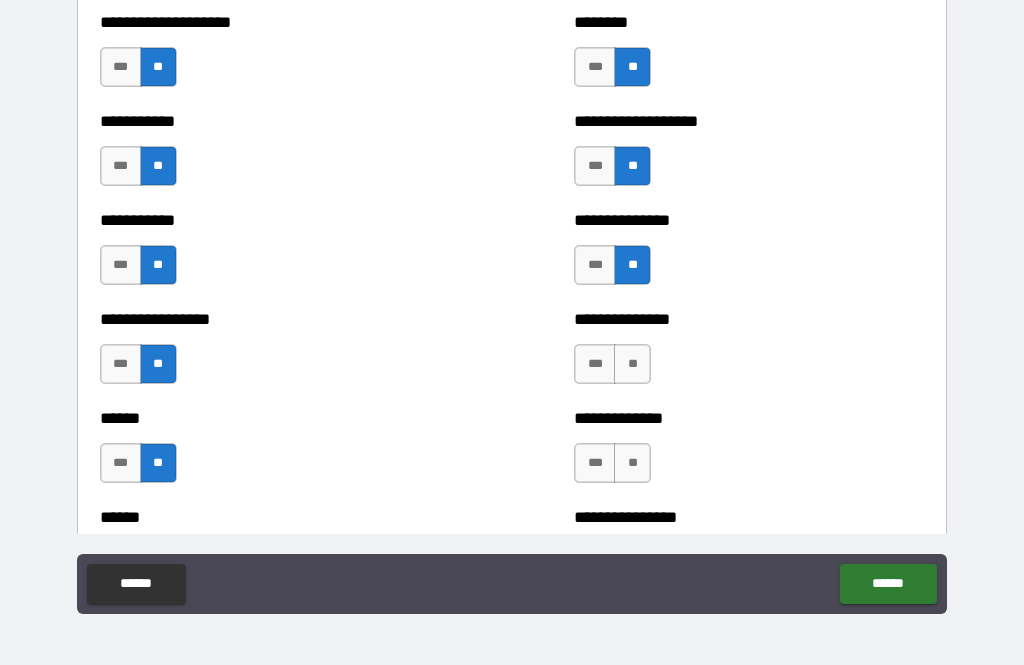 click on "**" at bounding box center (632, 364) 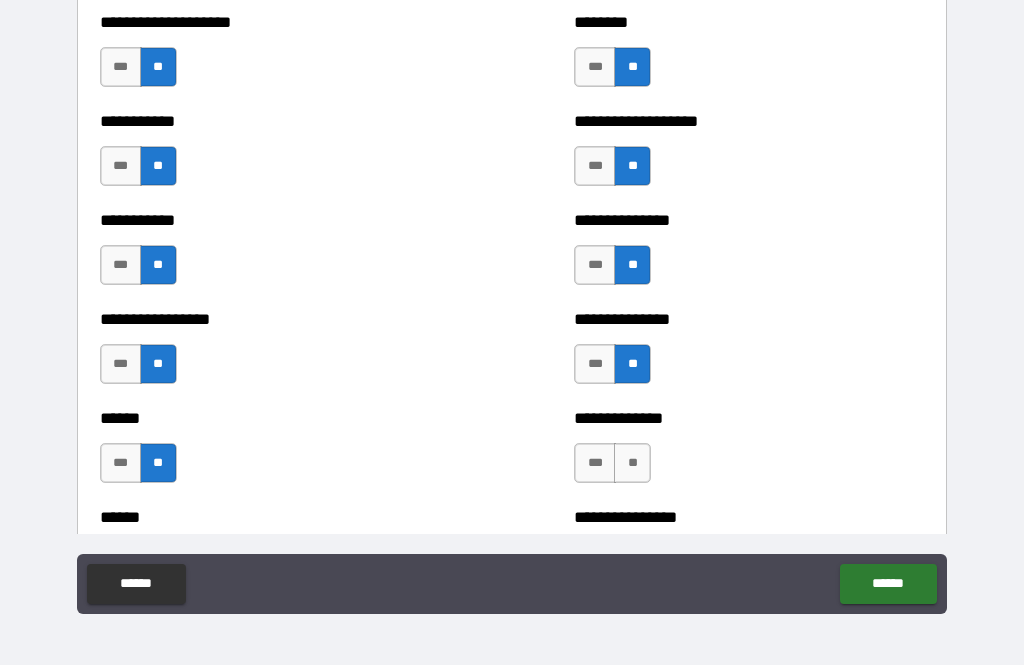 click on "**" at bounding box center [632, 463] 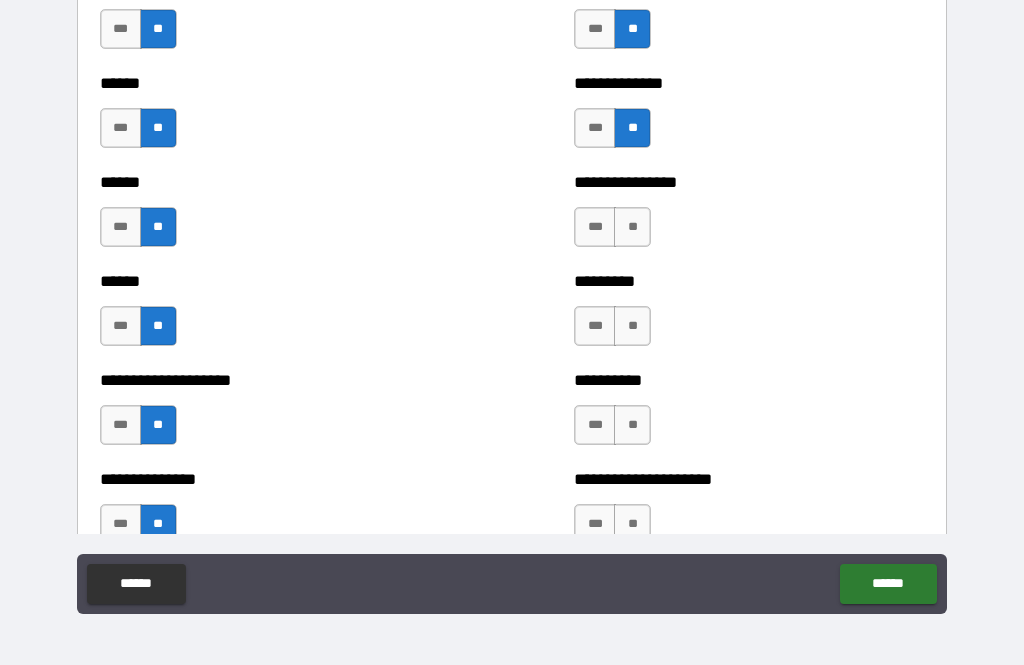 scroll, scrollTop: 2932, scrollLeft: 0, axis: vertical 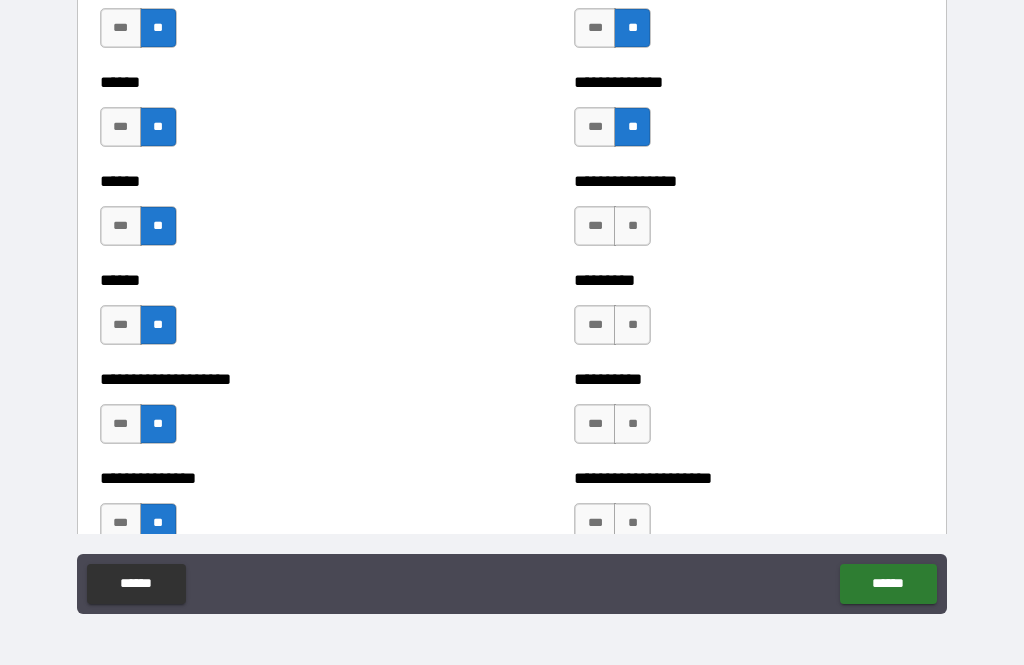 click on "**" at bounding box center (632, 226) 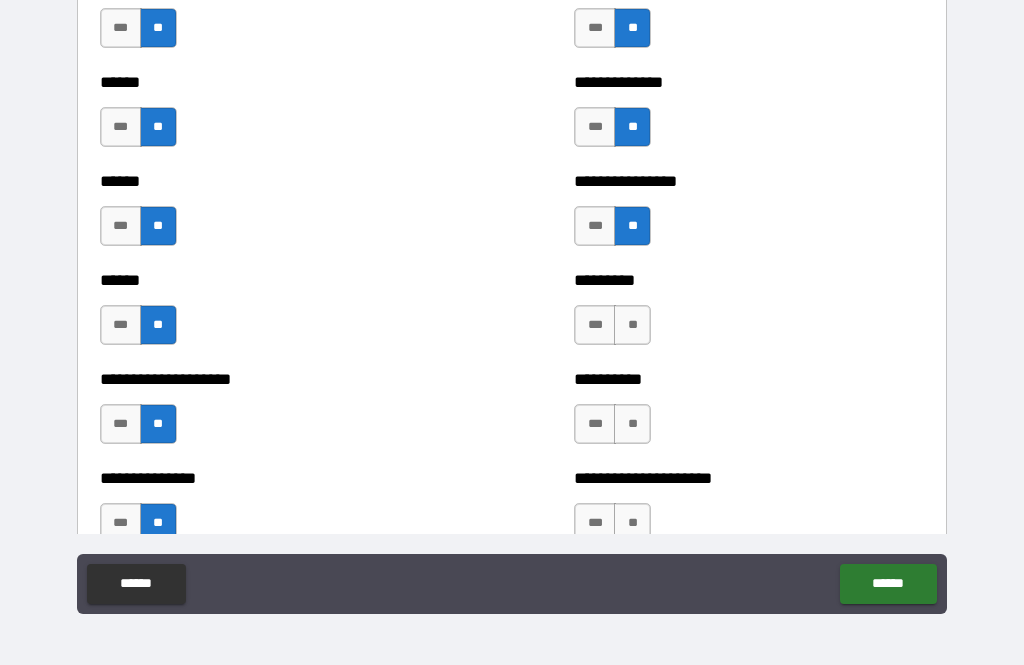 click on "**" at bounding box center [632, 325] 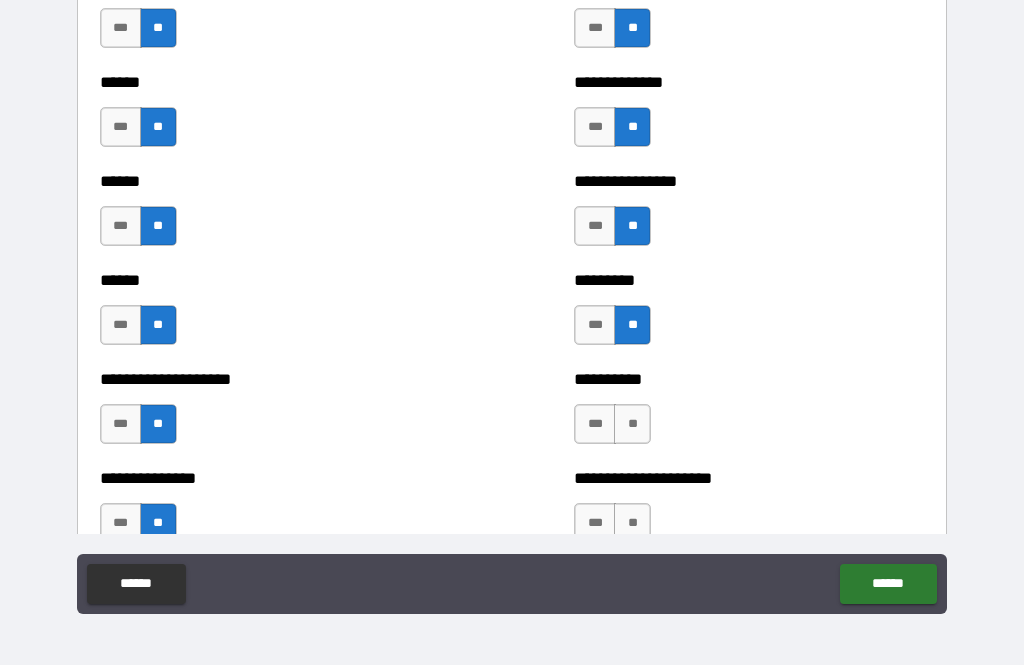 click on "**" at bounding box center [632, 424] 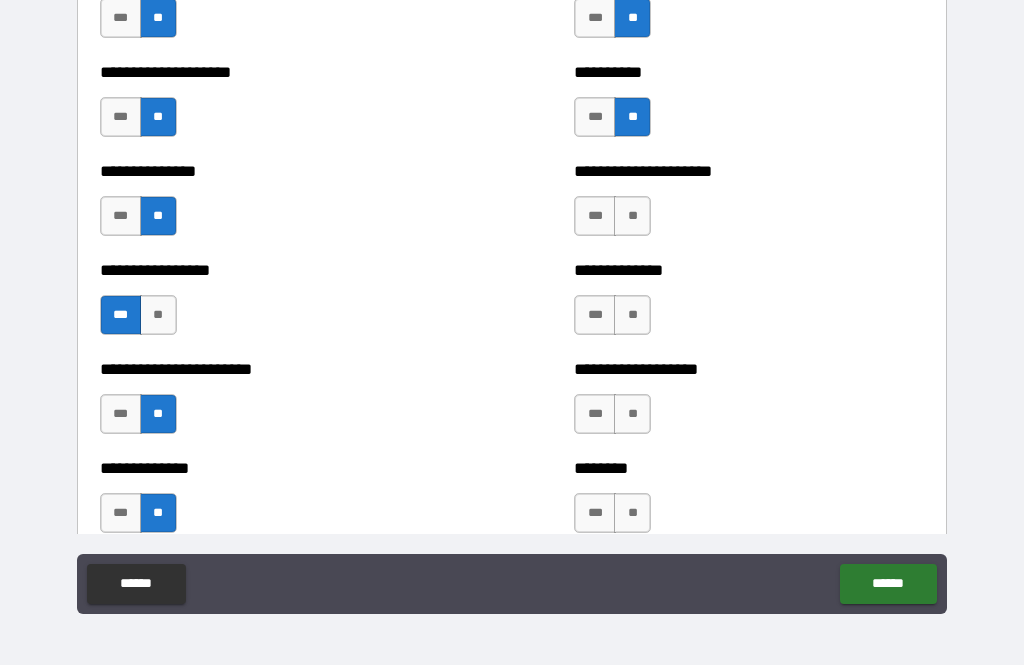 scroll, scrollTop: 3243, scrollLeft: 0, axis: vertical 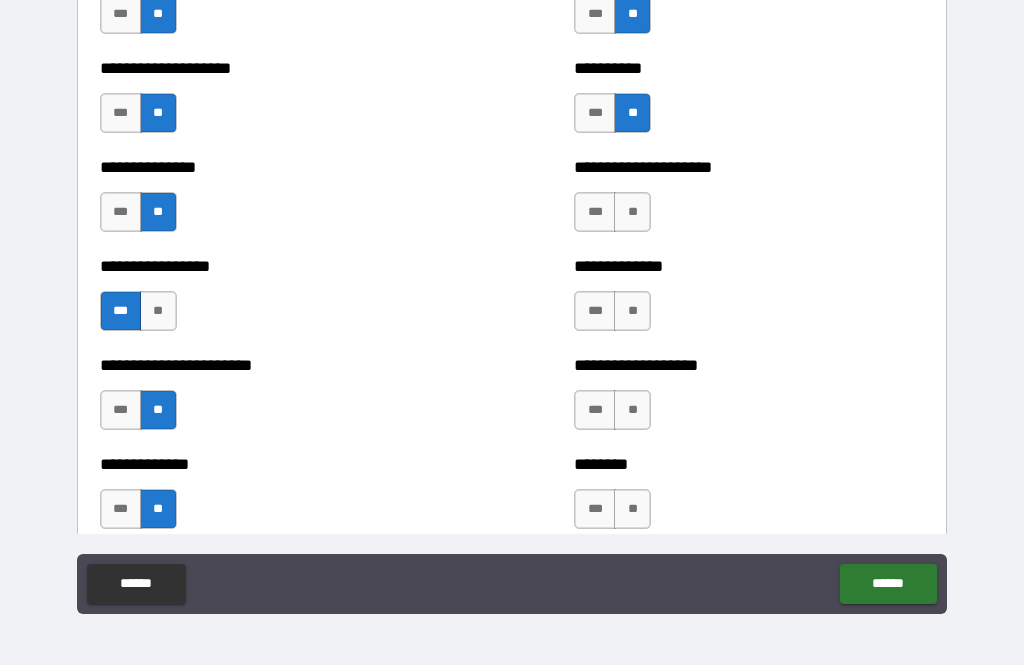 click on "**" at bounding box center [632, 212] 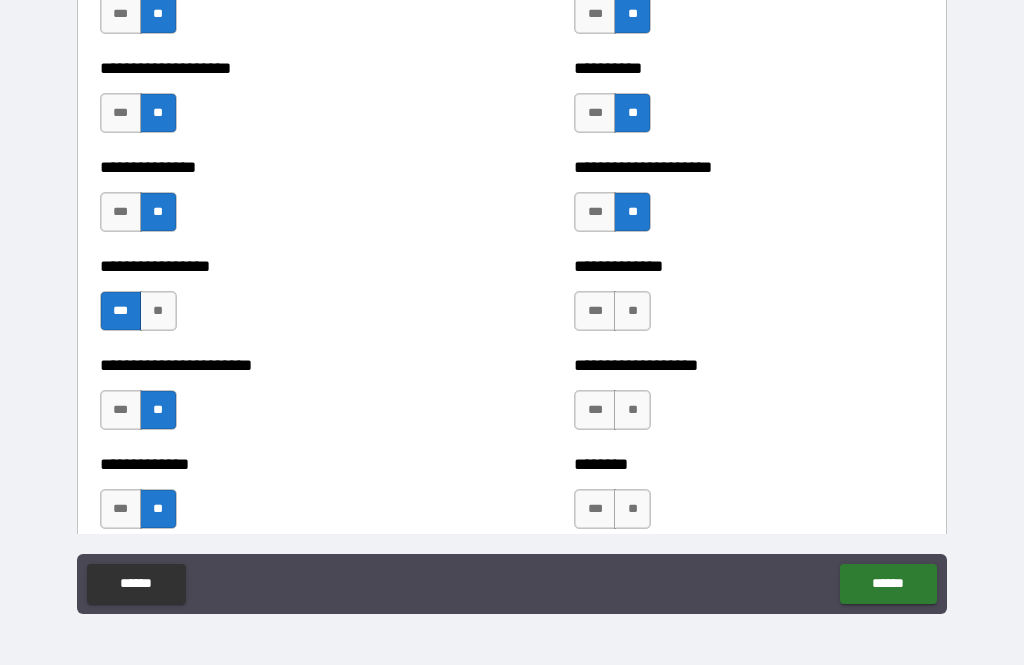 click on "**" at bounding box center [632, 311] 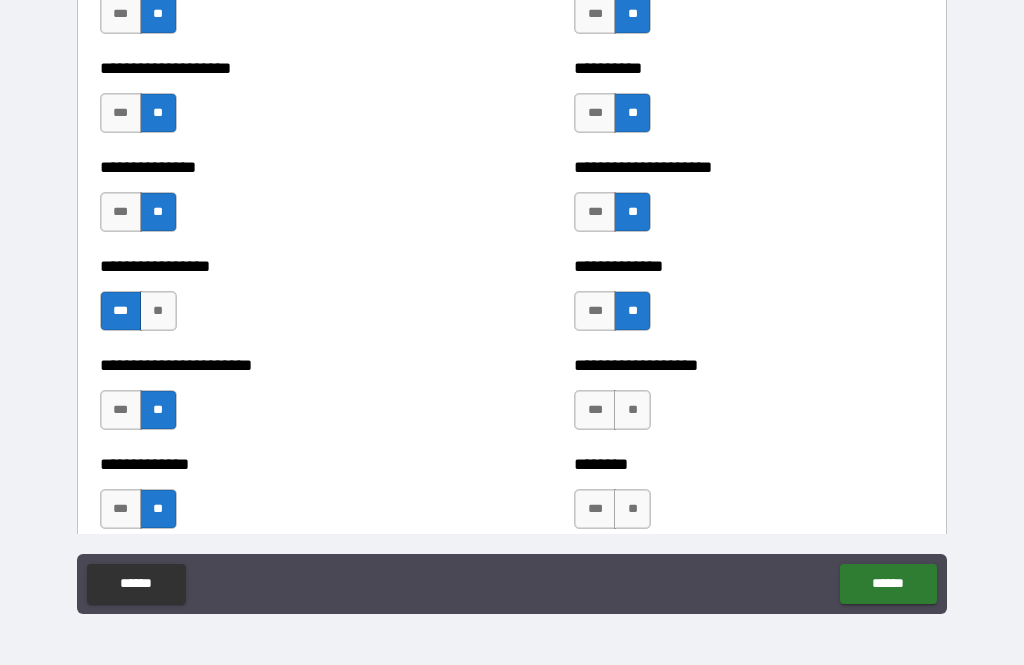 click on "**" at bounding box center [632, 410] 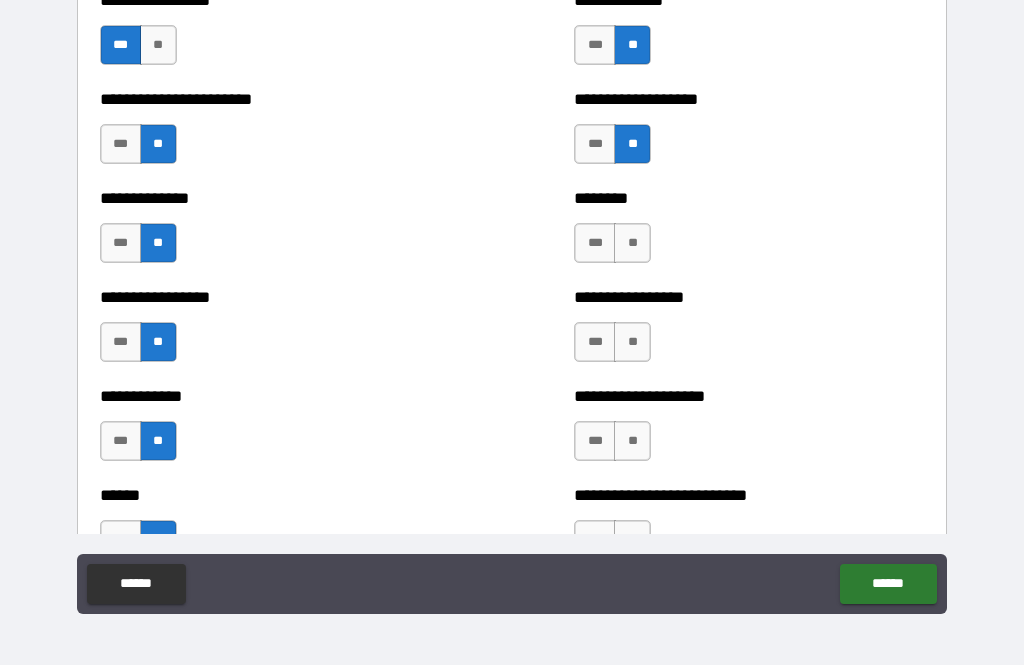 scroll, scrollTop: 3526, scrollLeft: 0, axis: vertical 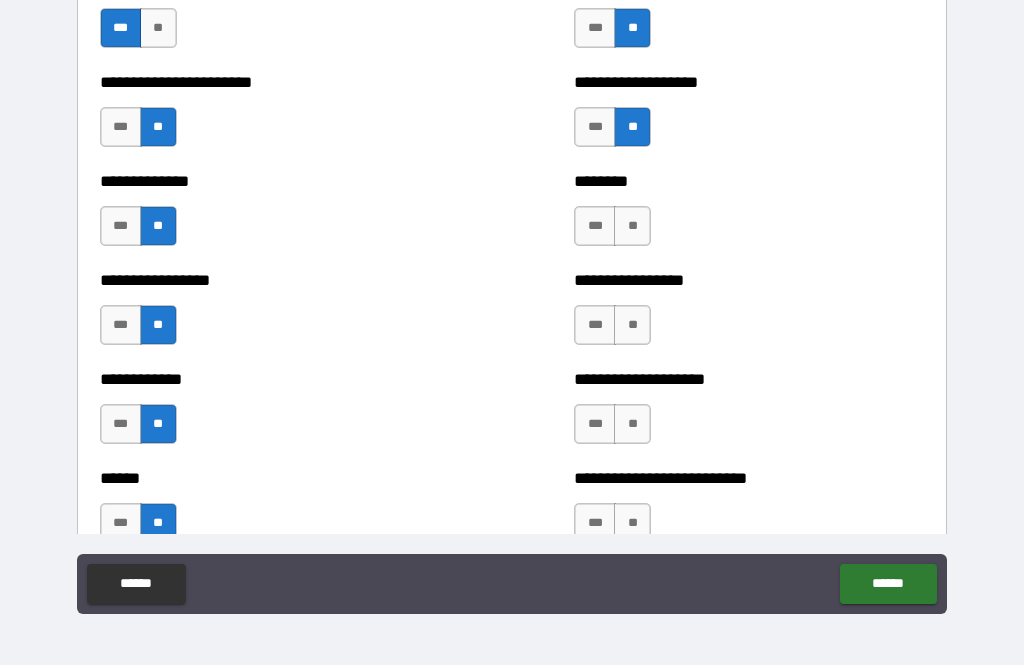 click on "**" at bounding box center (632, 226) 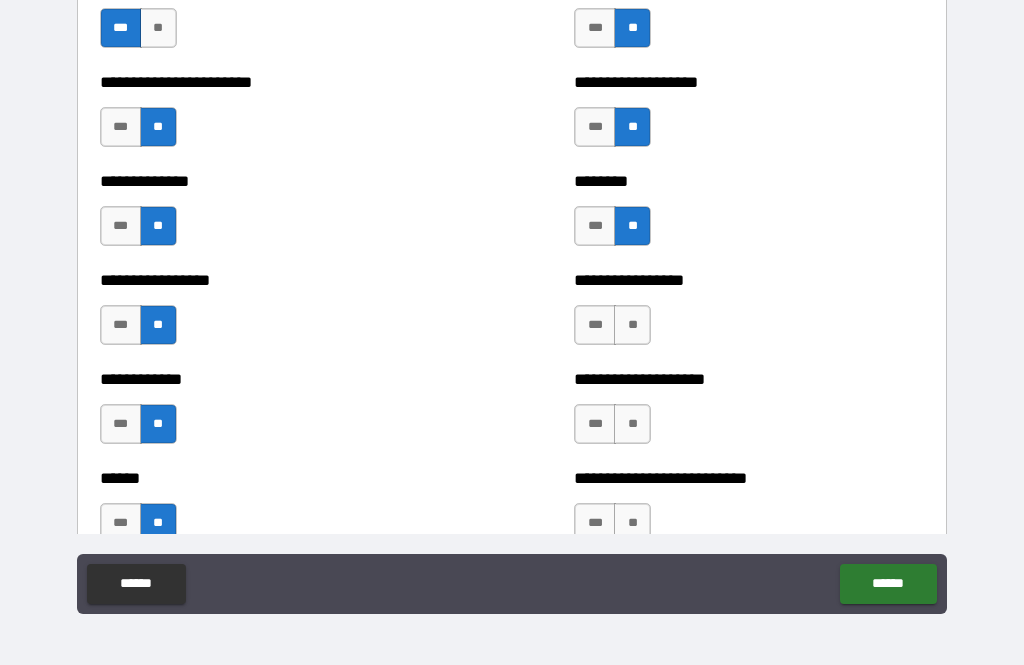 click on "**" at bounding box center [632, 325] 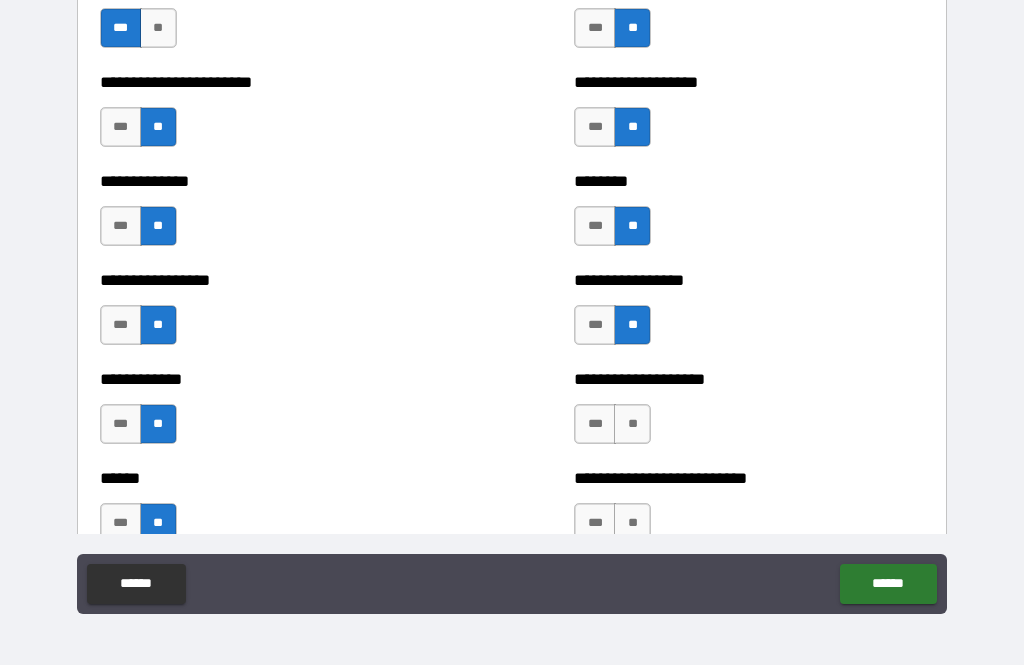 click on "**" at bounding box center (632, 424) 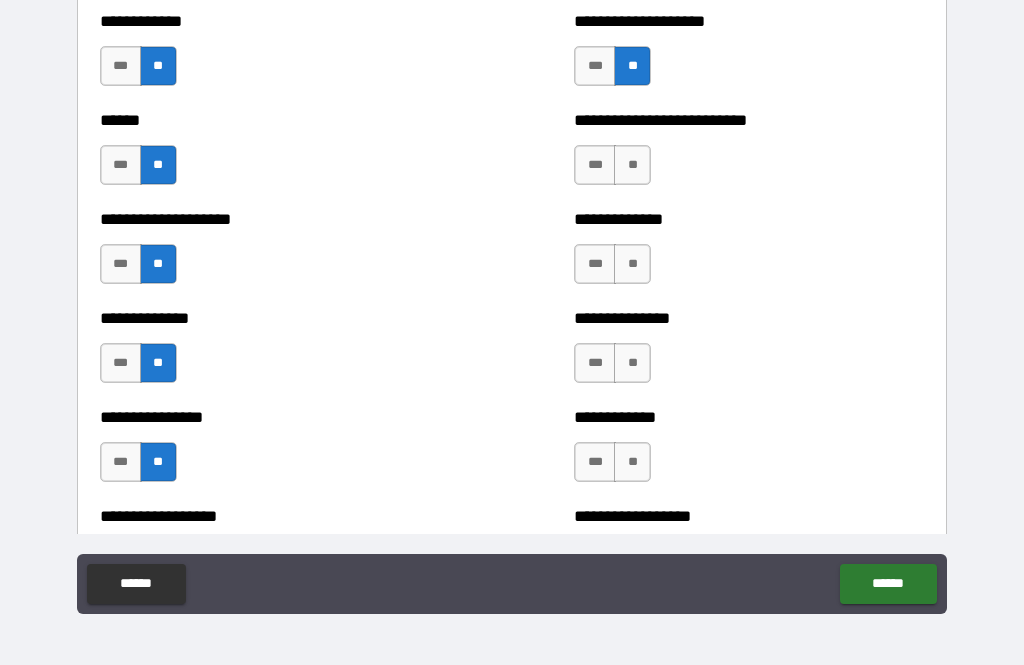 scroll, scrollTop: 3892, scrollLeft: 0, axis: vertical 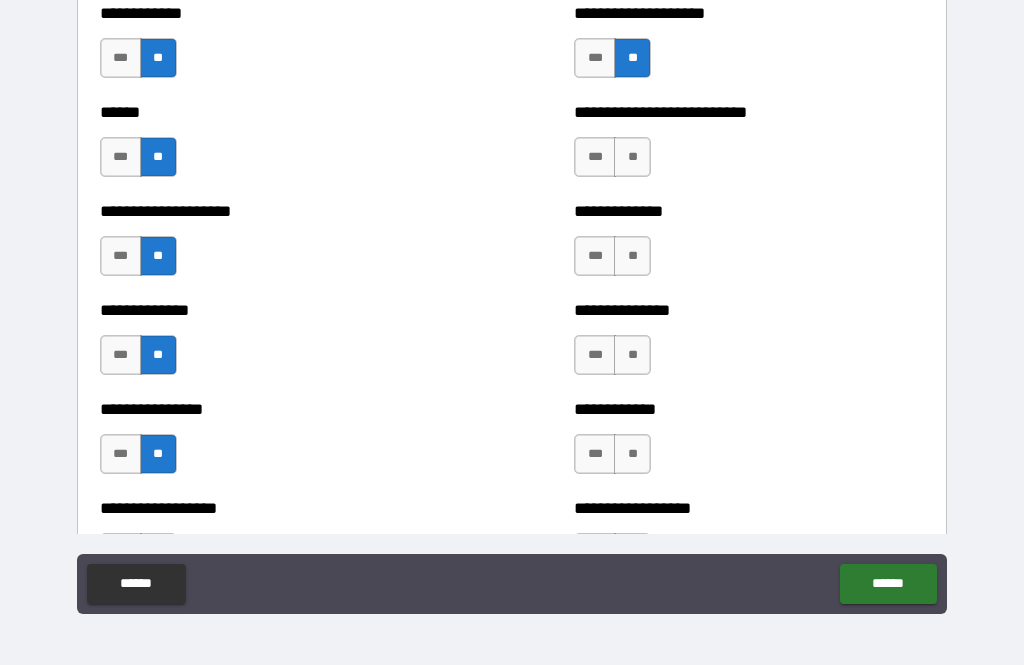 click on "**" at bounding box center (632, 157) 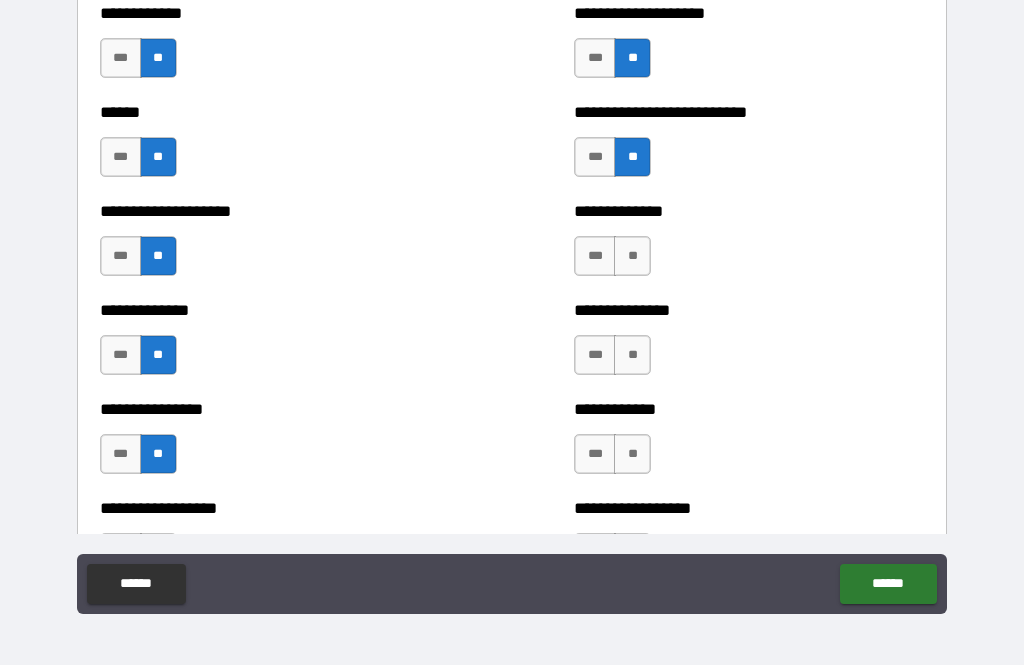 click on "**" at bounding box center [632, 256] 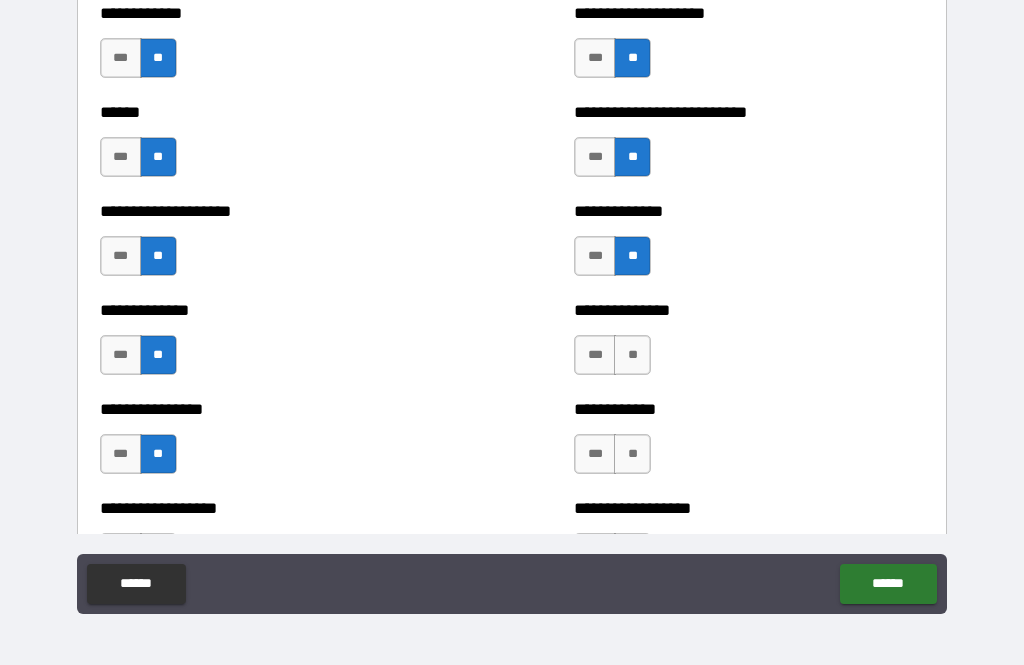 click on "**" at bounding box center (632, 355) 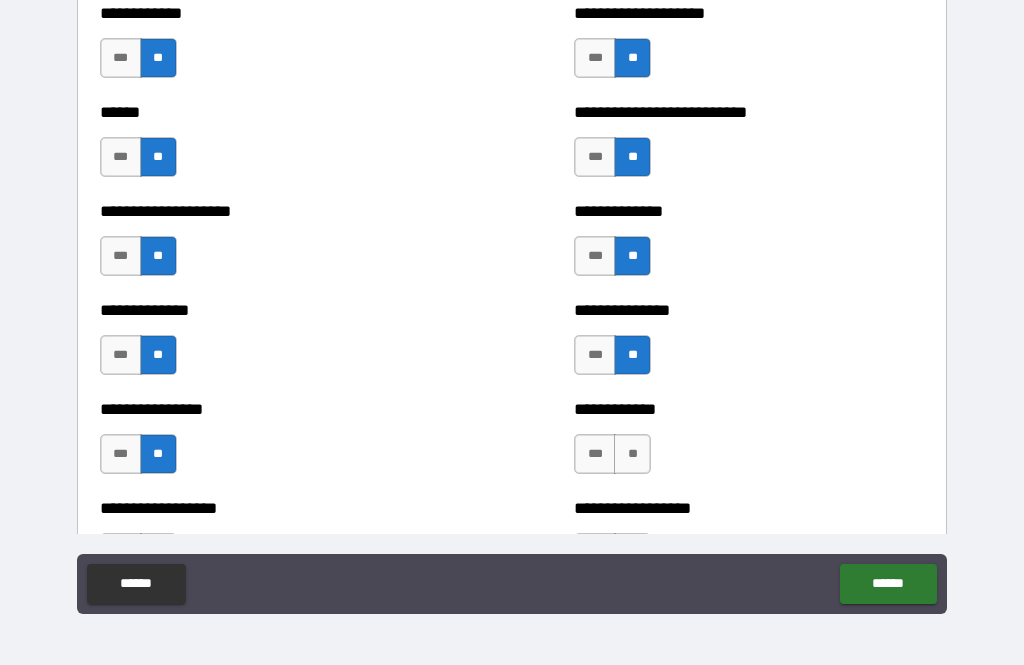 click on "**" at bounding box center (632, 454) 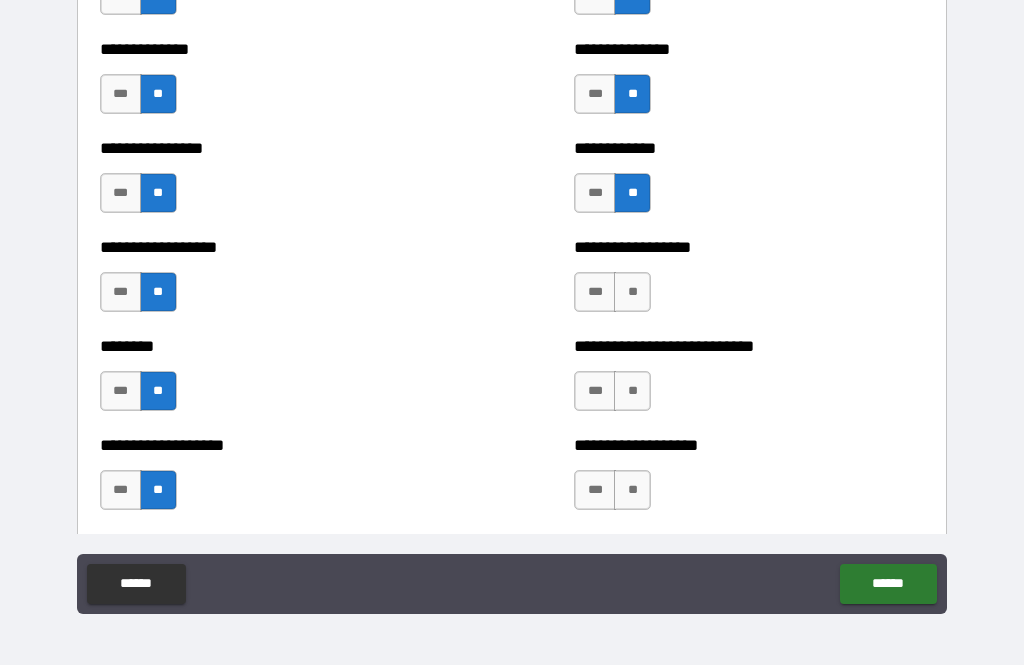 scroll, scrollTop: 4156, scrollLeft: 0, axis: vertical 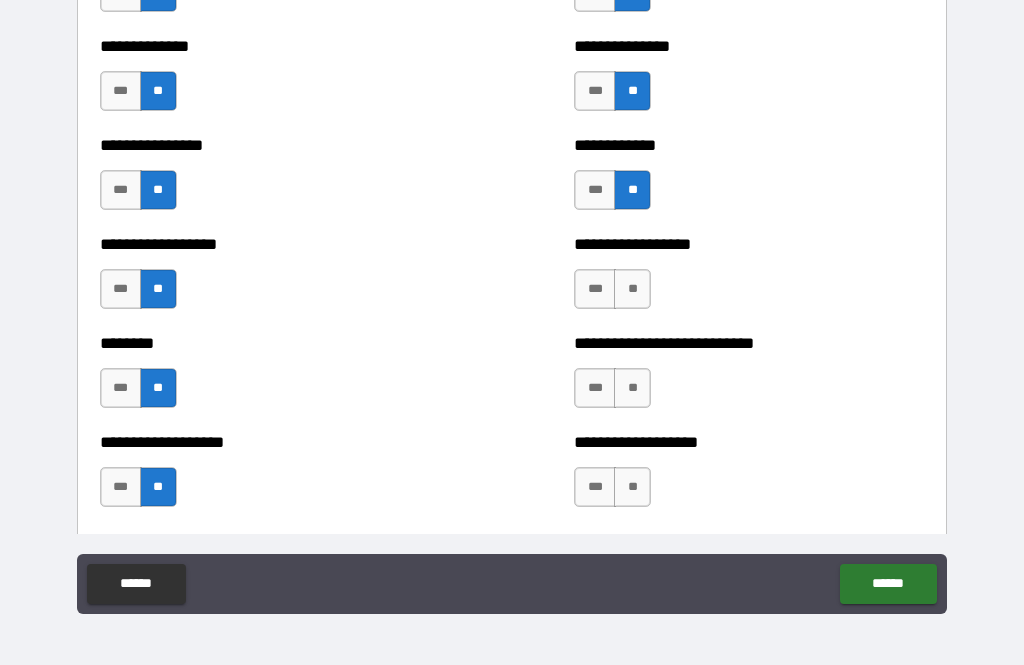 click on "**" at bounding box center (632, 289) 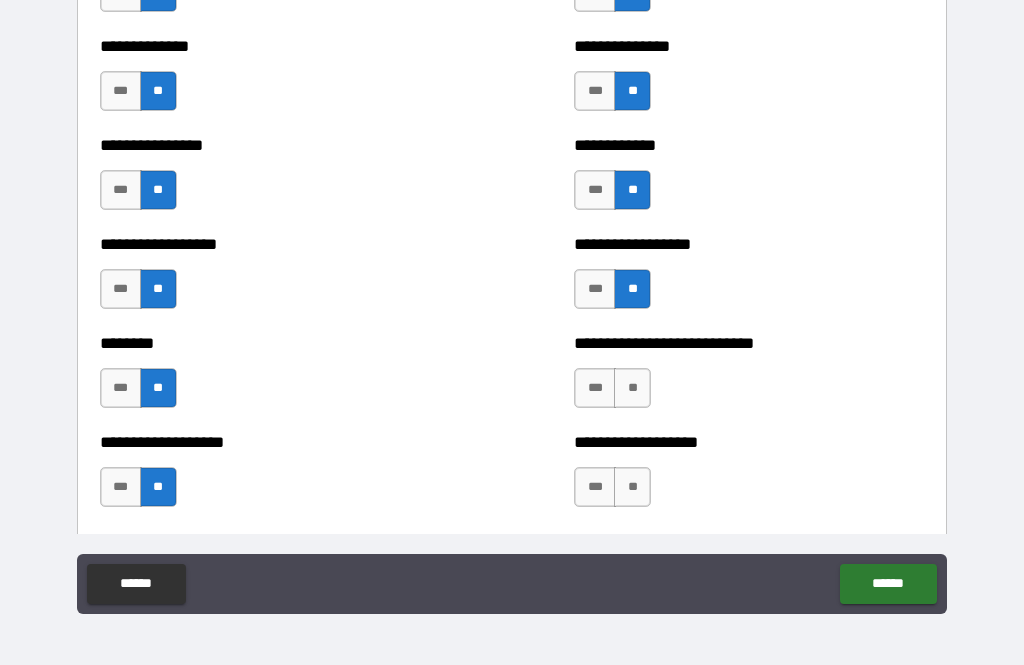 click on "**" at bounding box center (632, 388) 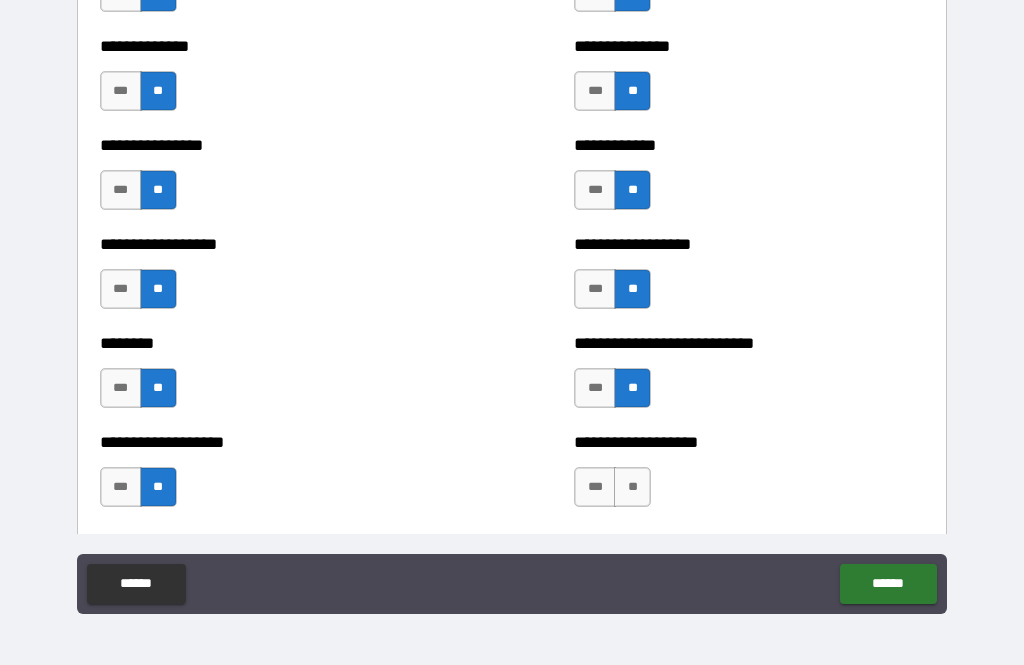 click on "**" at bounding box center [632, 487] 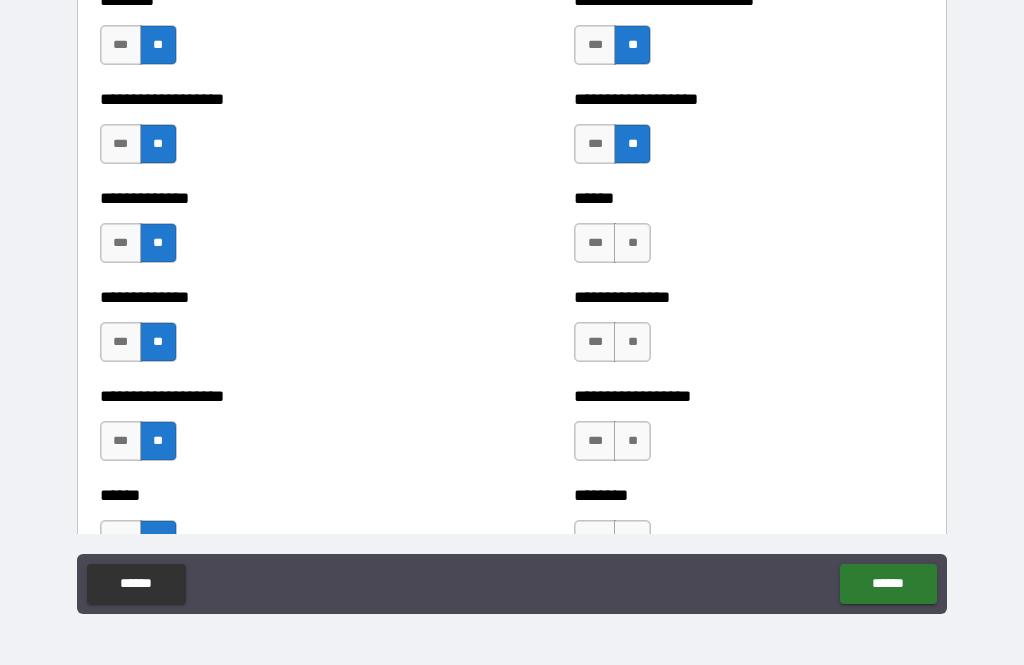 scroll, scrollTop: 4499, scrollLeft: 0, axis: vertical 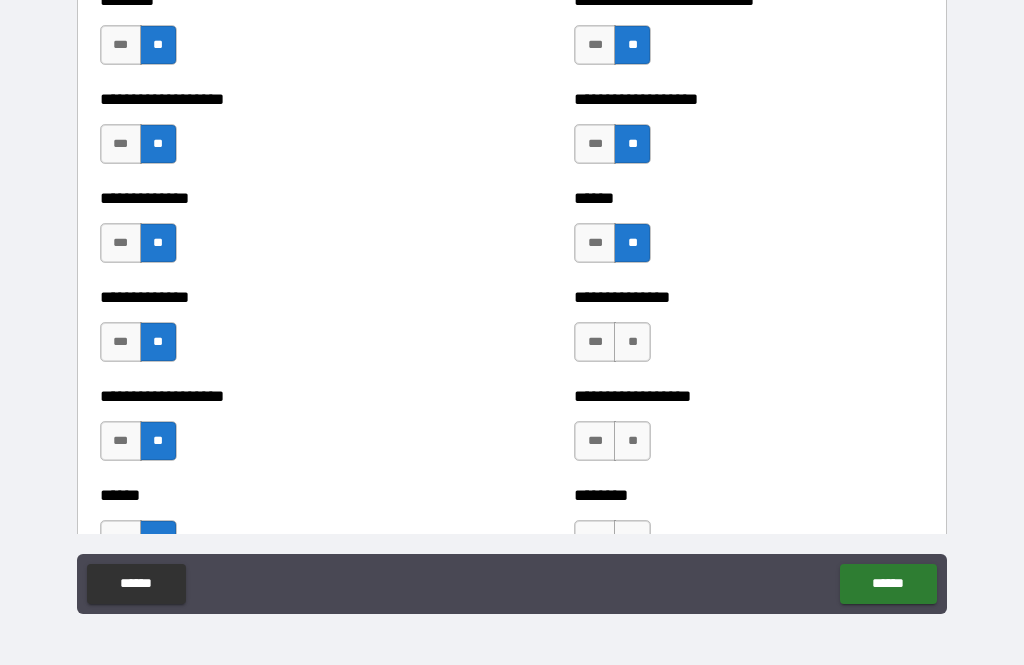 click on "**" at bounding box center (632, 342) 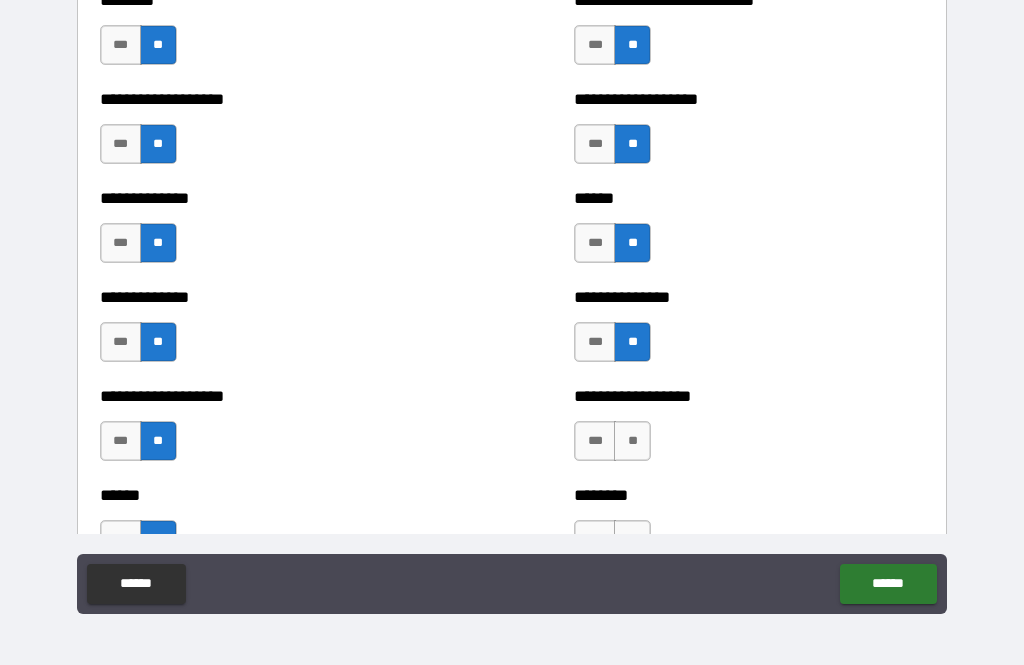 click on "**" at bounding box center (632, 441) 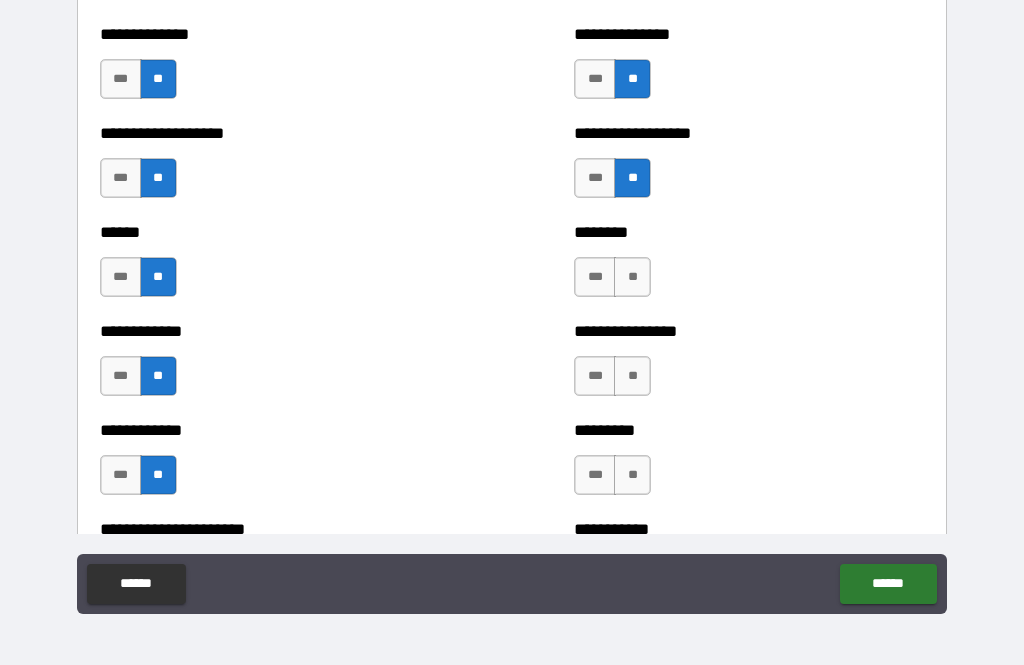 scroll, scrollTop: 4767, scrollLeft: 0, axis: vertical 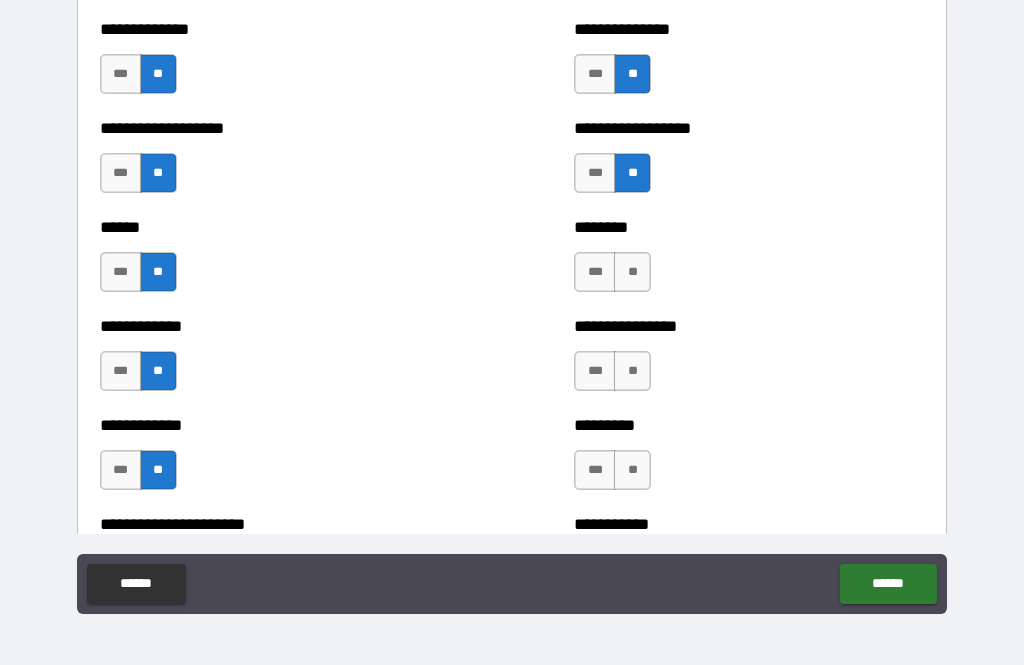 click on "**" at bounding box center [632, 272] 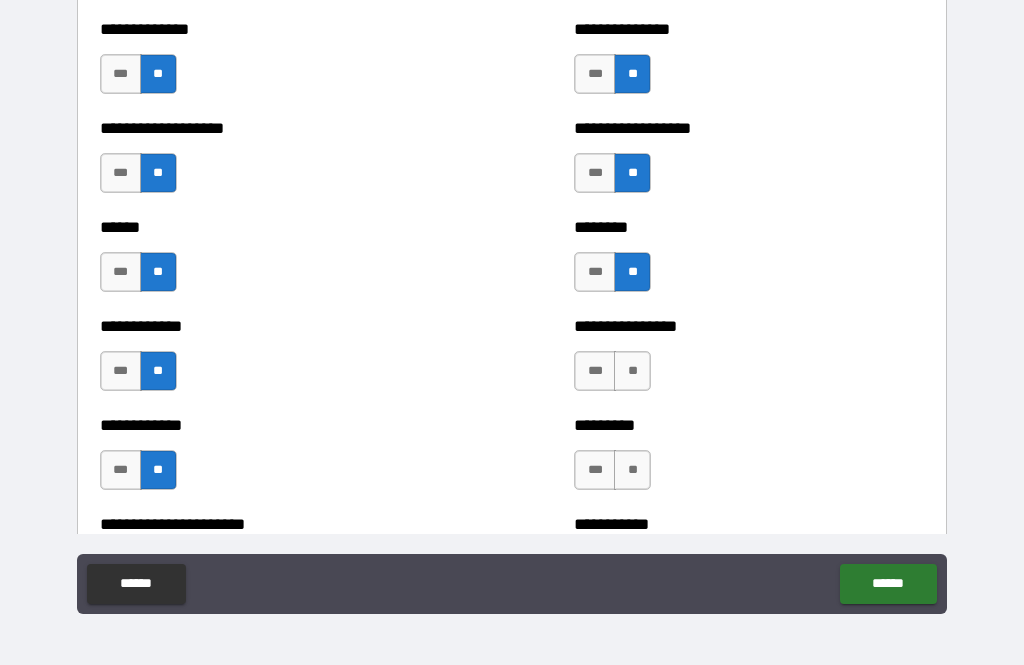 click on "**" at bounding box center [632, 371] 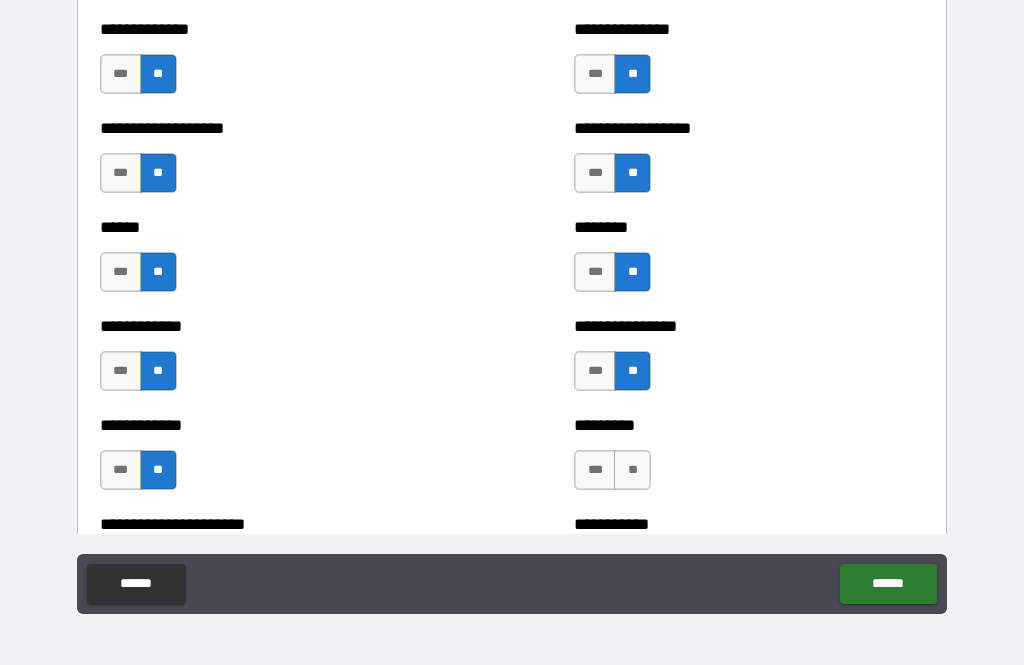 click on "**" at bounding box center [632, 470] 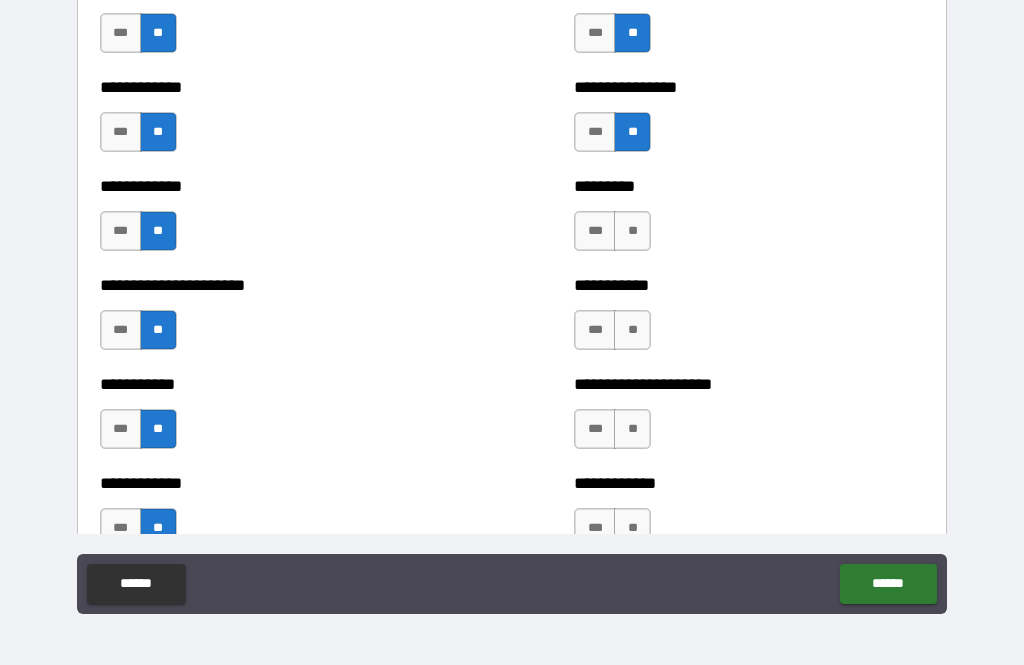 scroll, scrollTop: 5007, scrollLeft: 0, axis: vertical 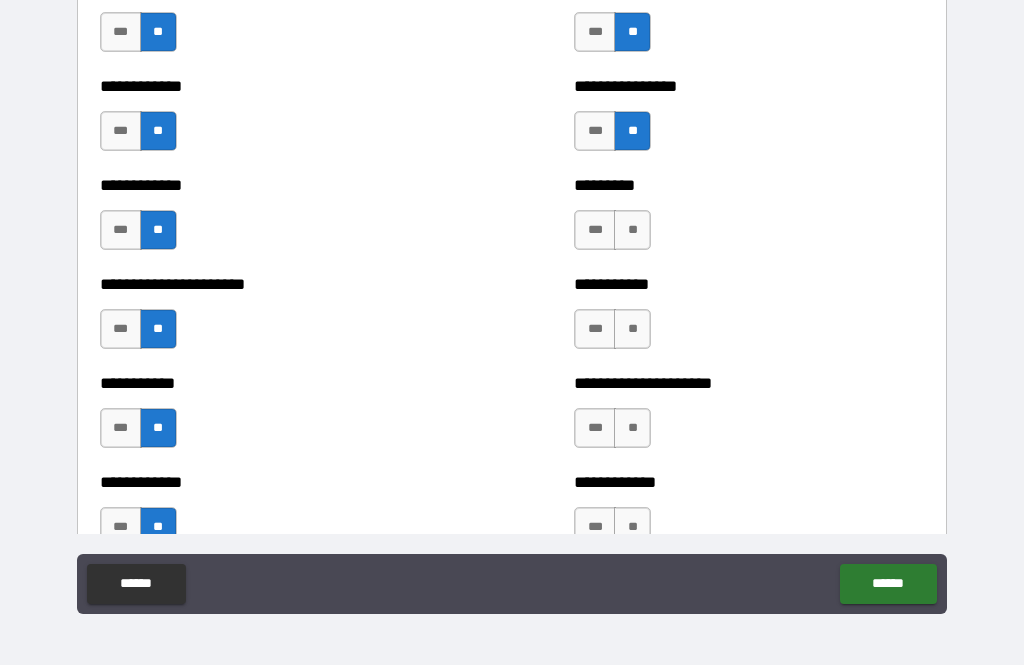 click on "**" at bounding box center [632, 230] 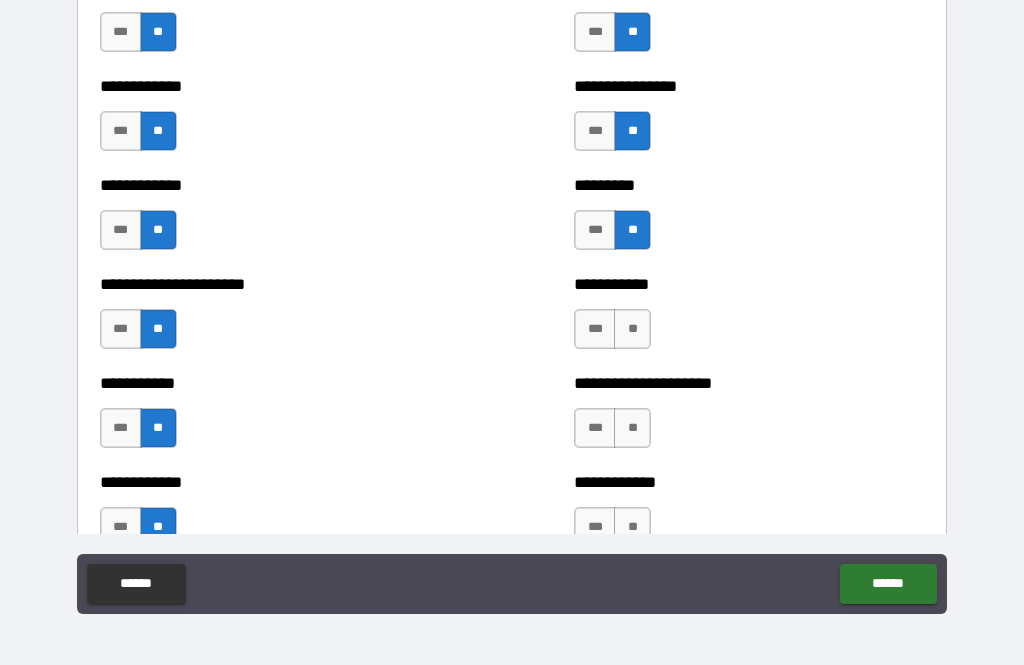 click on "**" at bounding box center (632, 329) 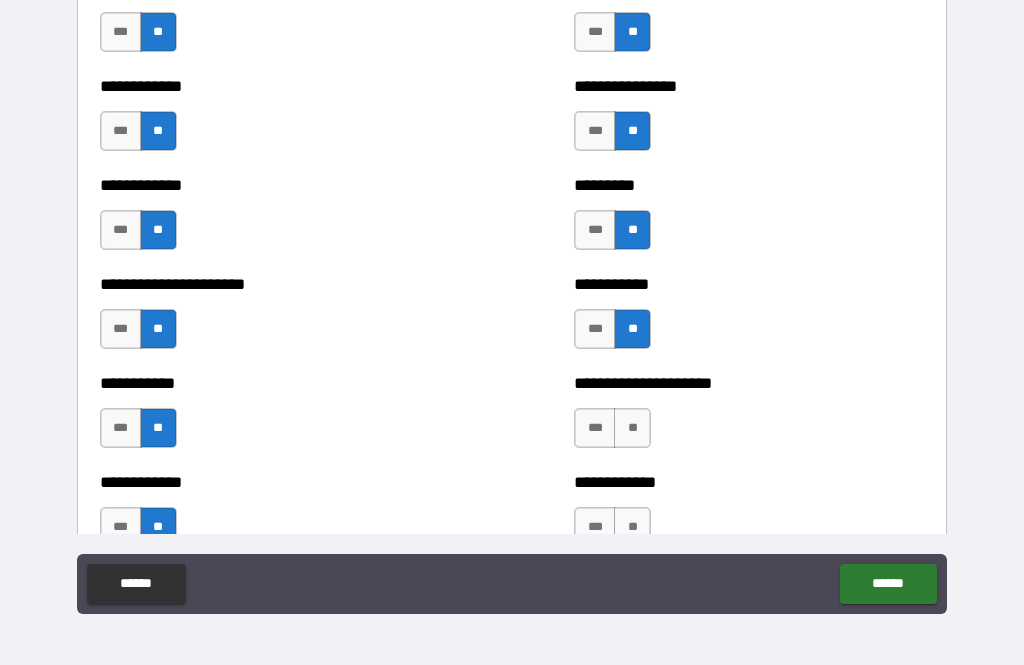 click on "**" at bounding box center (632, 428) 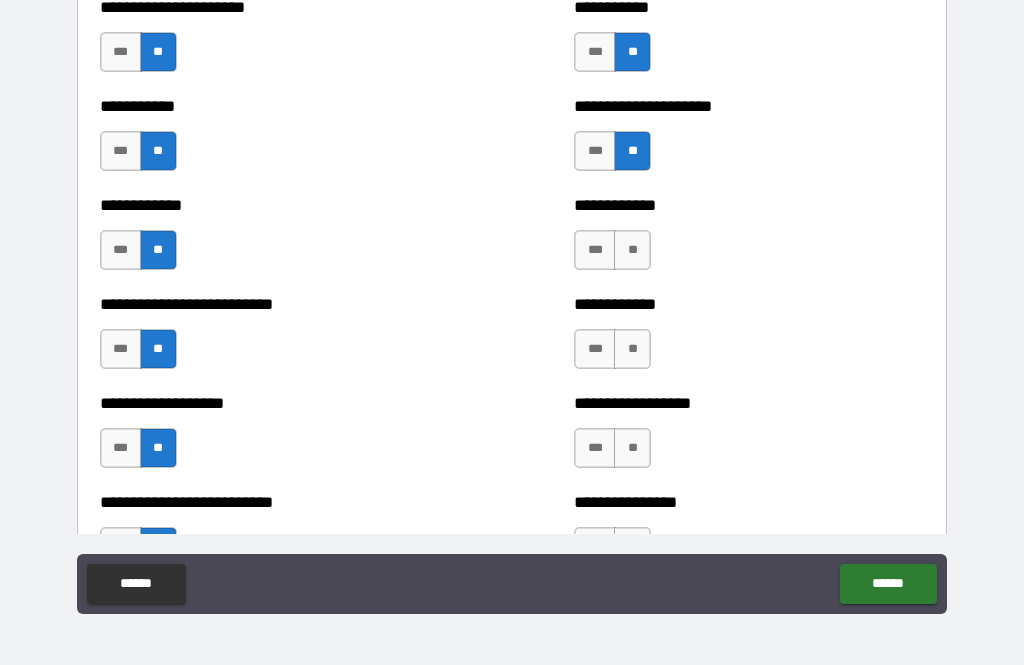 scroll, scrollTop: 5340, scrollLeft: 0, axis: vertical 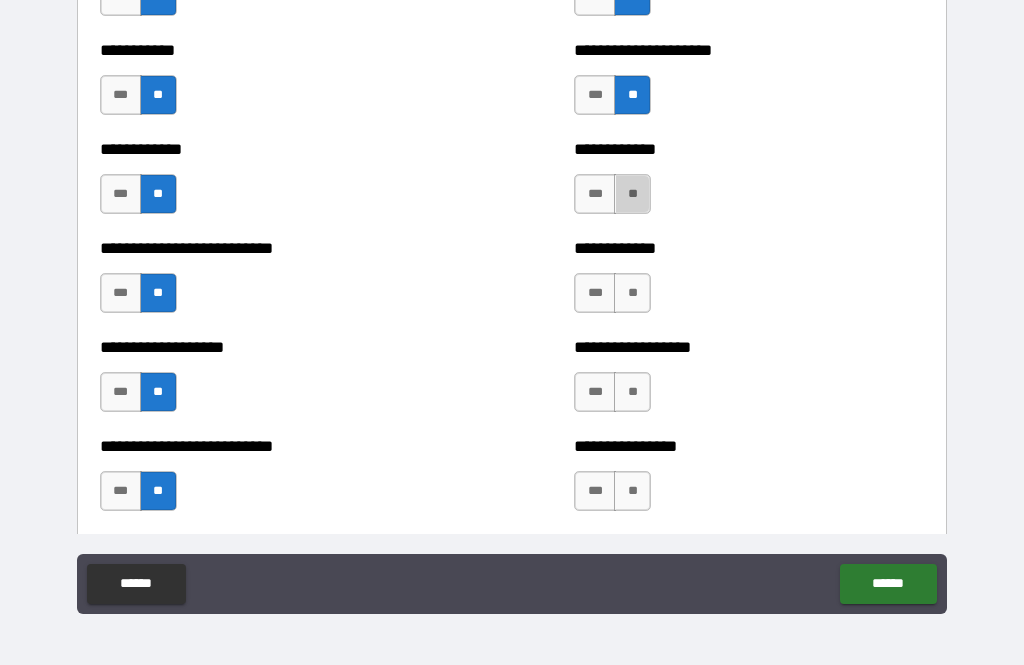 click on "**" at bounding box center [632, 194] 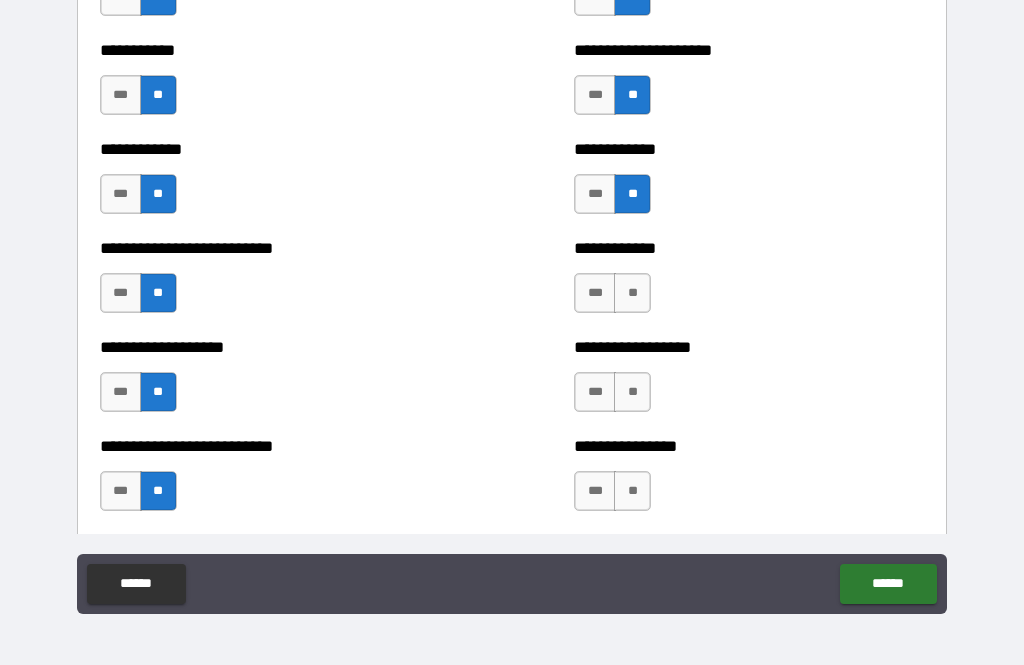 click on "**" at bounding box center (632, 293) 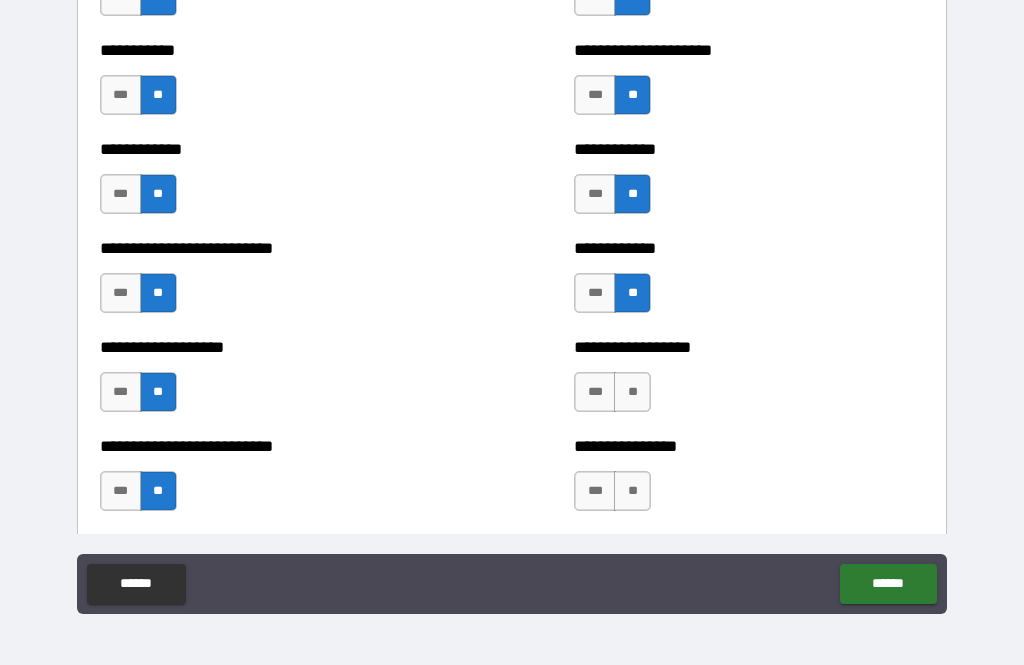 click on "**" at bounding box center [632, 392] 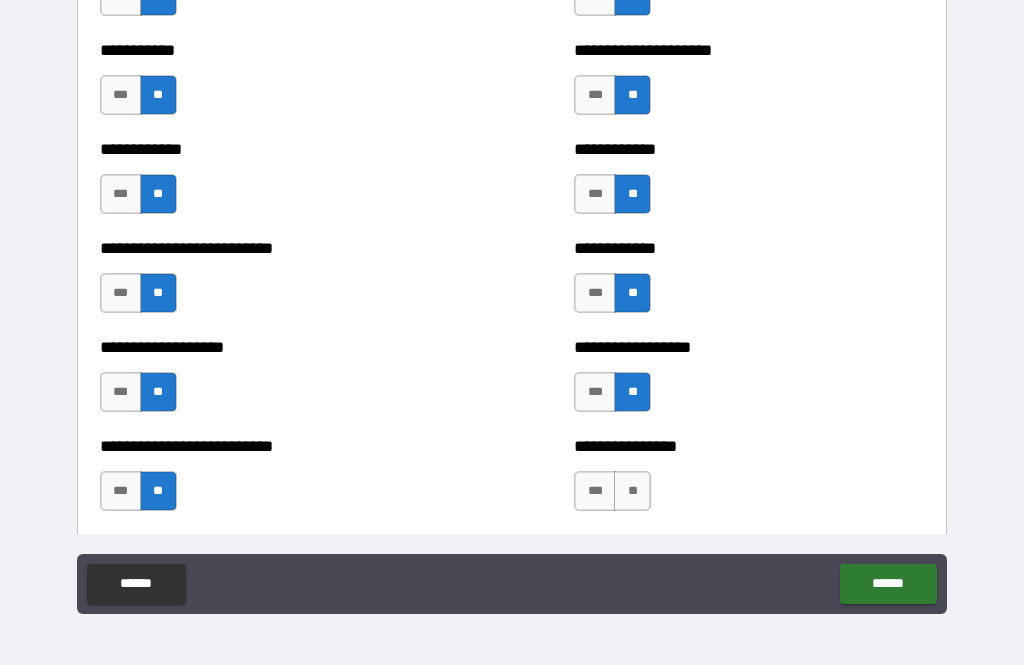 click on "**" at bounding box center [632, 491] 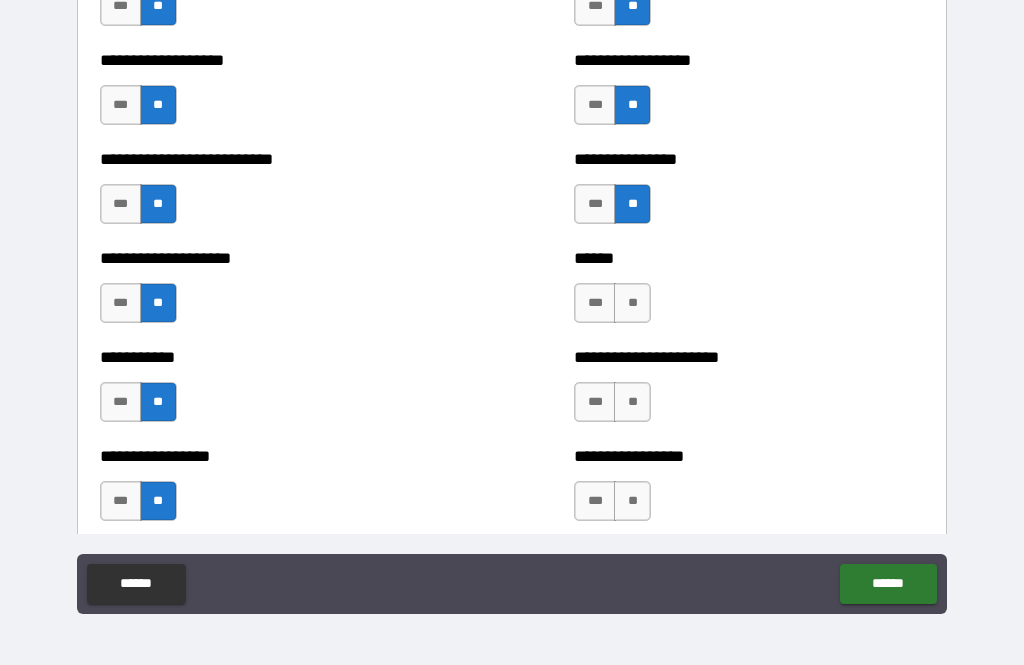 scroll, scrollTop: 5647, scrollLeft: 0, axis: vertical 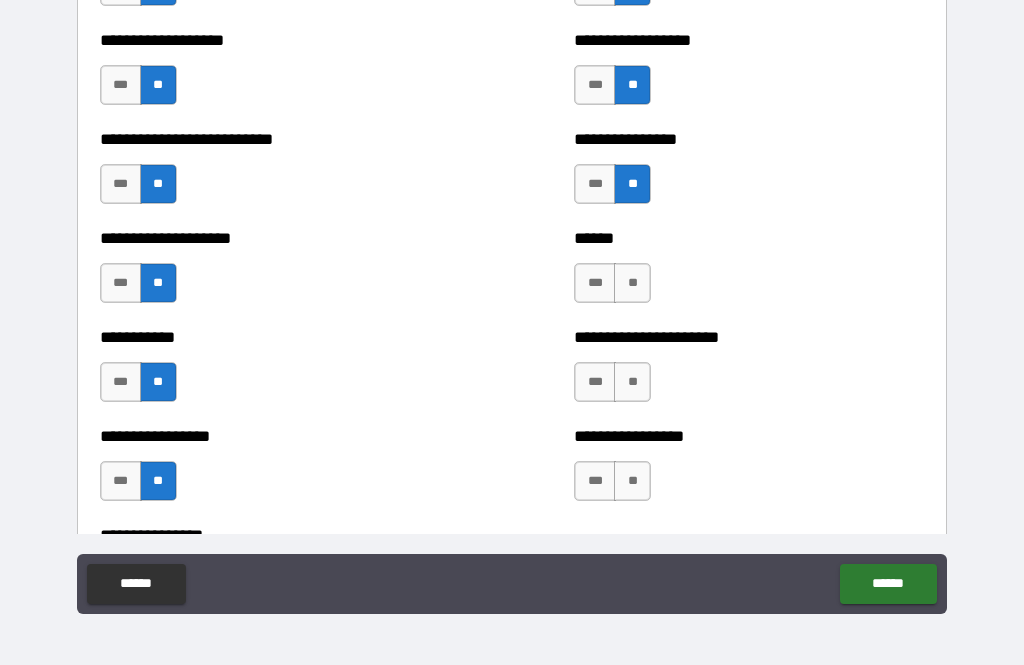 click on "**" at bounding box center (632, 283) 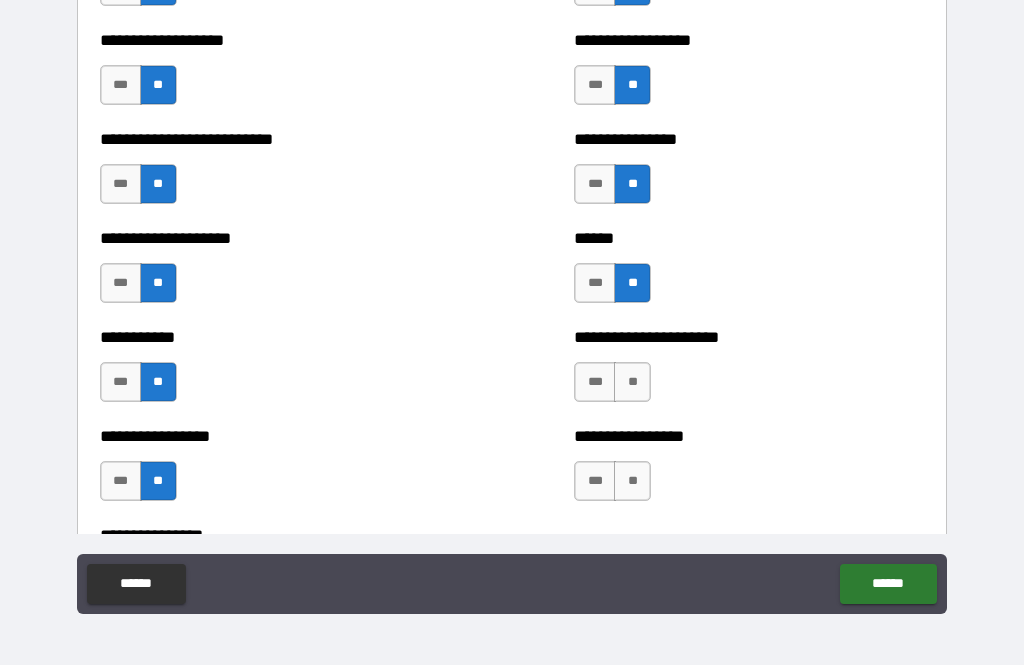 click on "**" at bounding box center (632, 382) 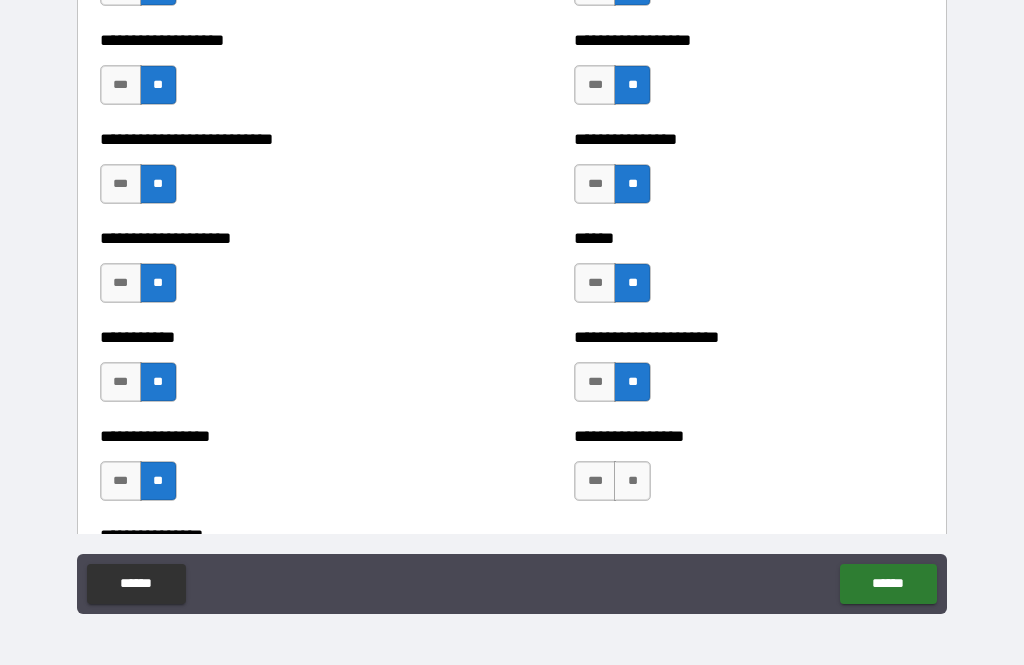 click on "**" at bounding box center [632, 481] 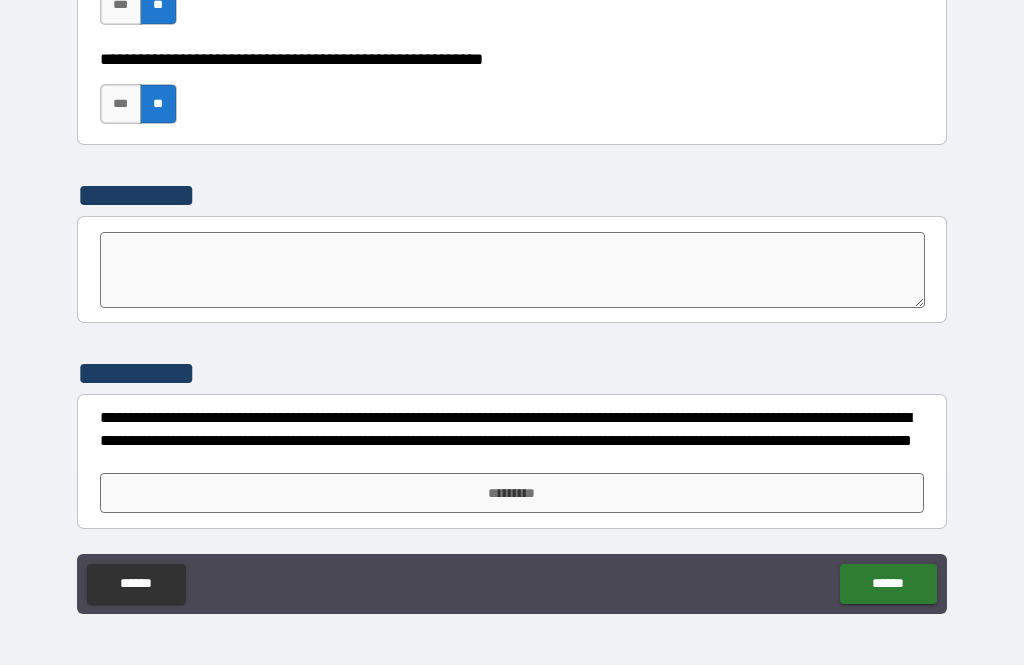 scroll, scrollTop: 6222, scrollLeft: 0, axis: vertical 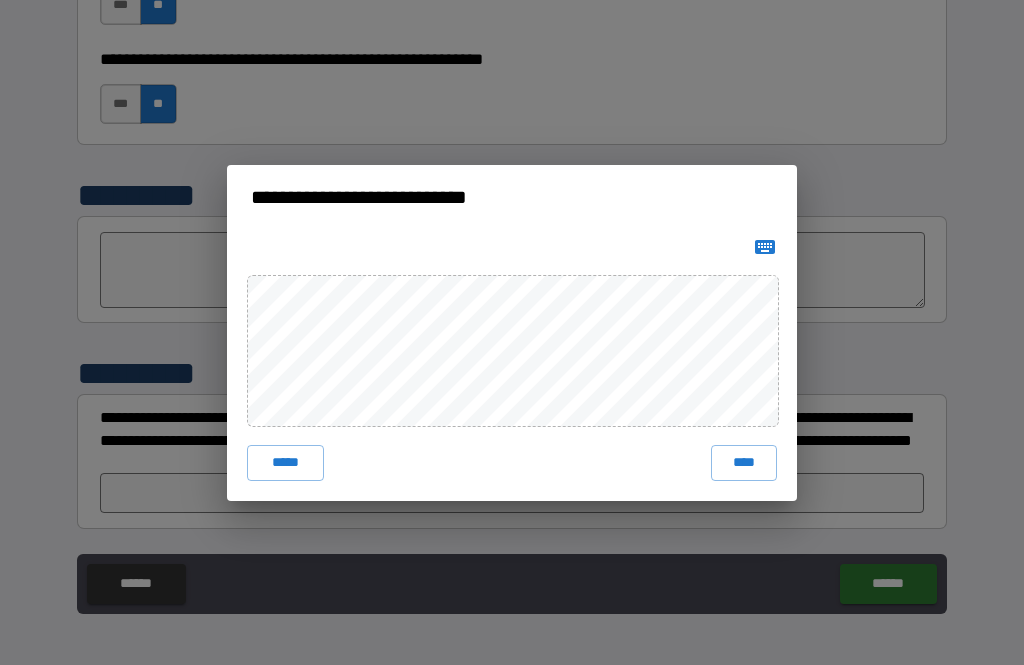 click on "****" at bounding box center (744, 463) 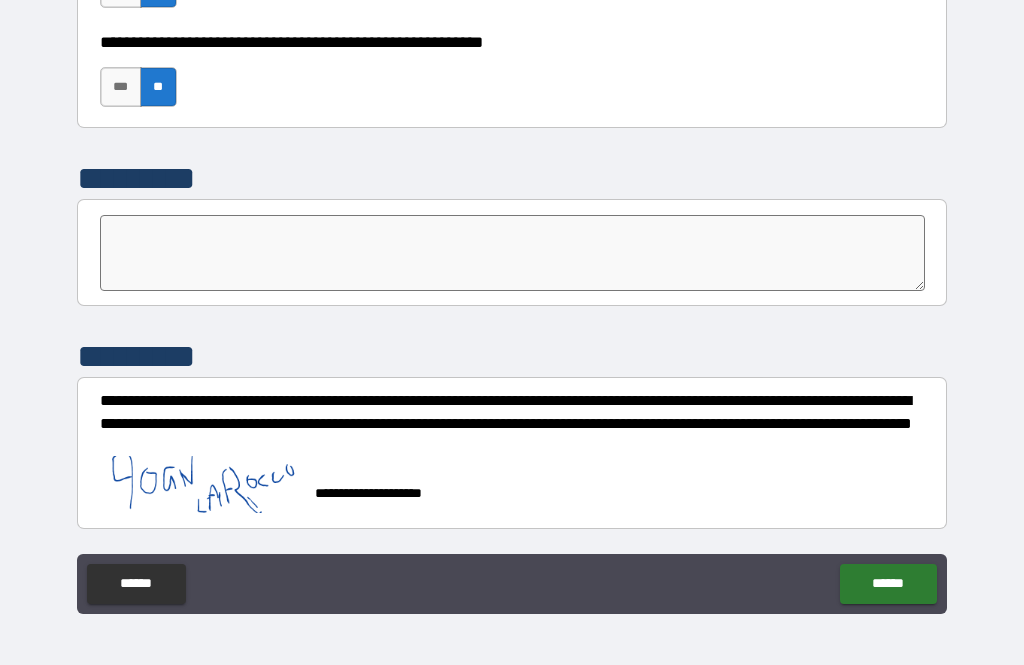 scroll, scrollTop: 6239, scrollLeft: 0, axis: vertical 